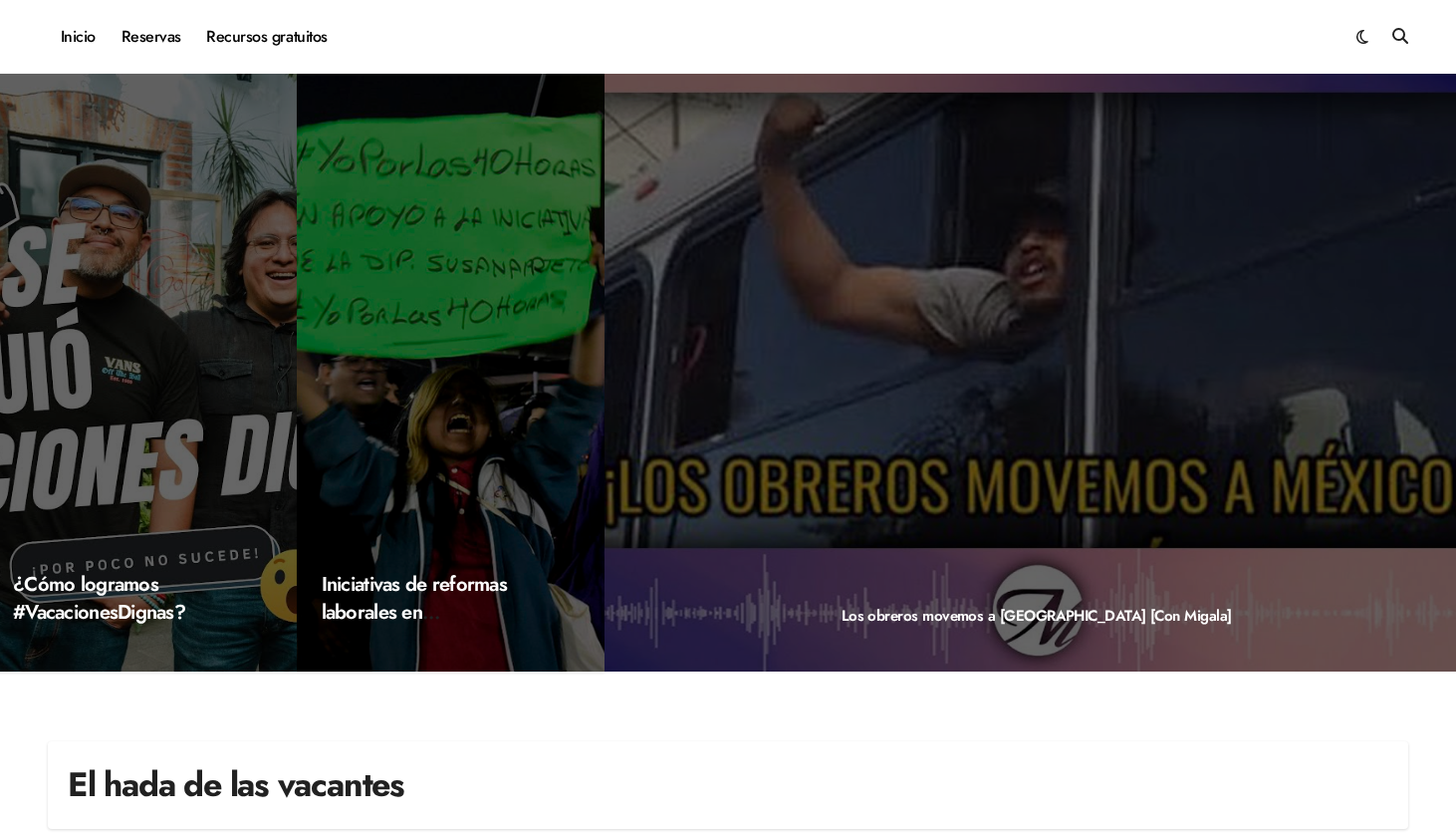 scroll, scrollTop: 0, scrollLeft: 0, axis: both 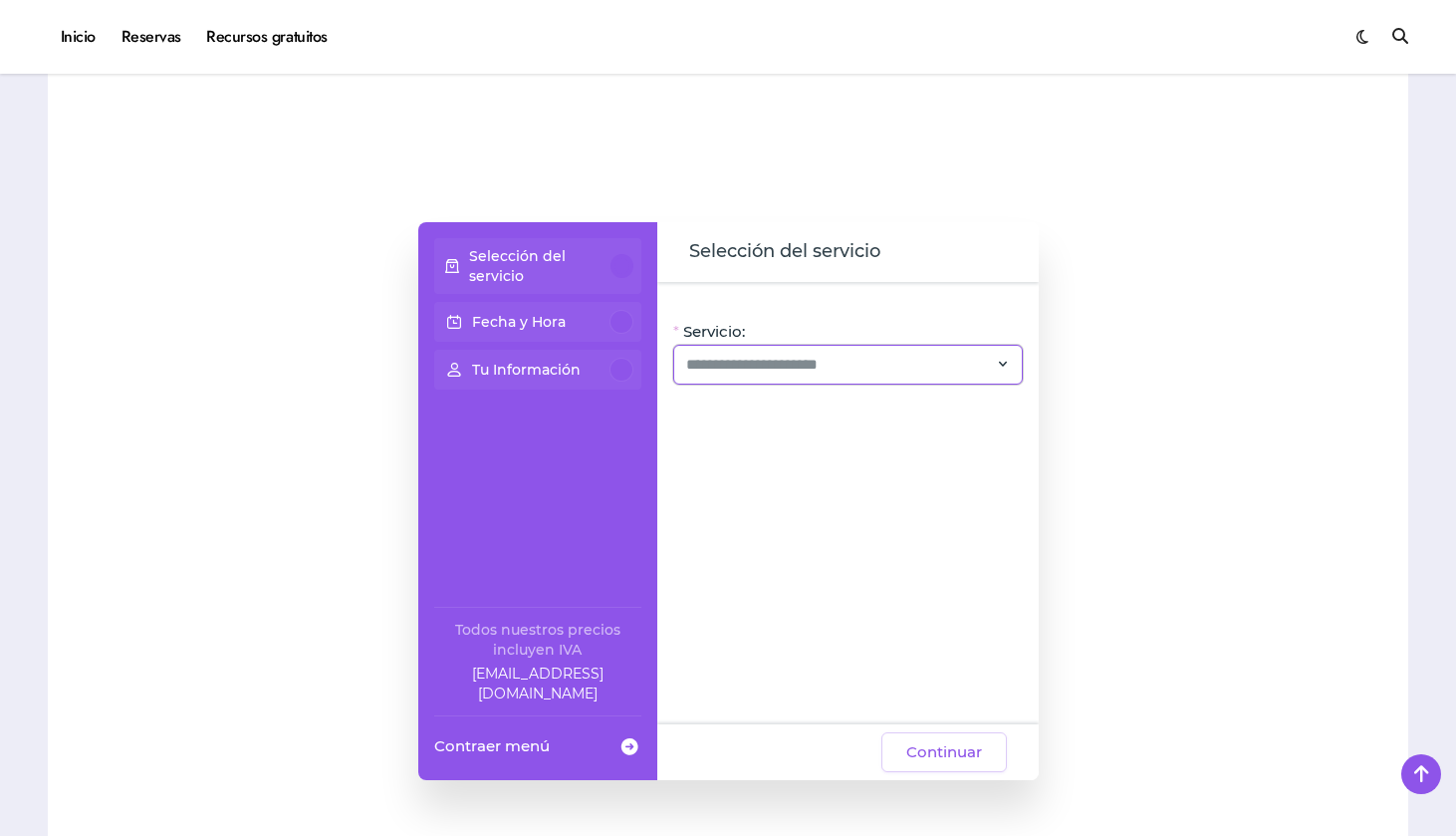 click 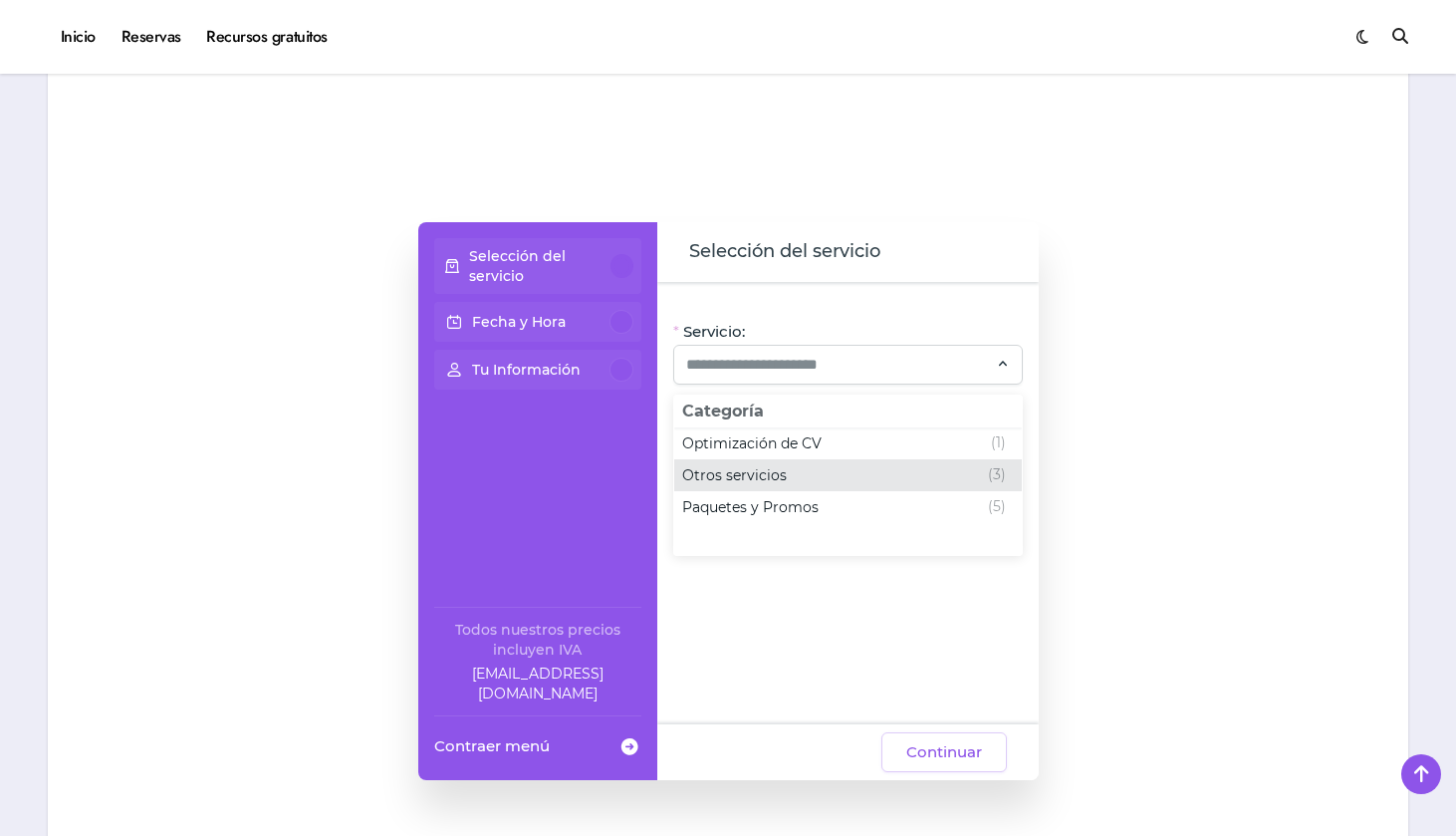 click on "Otros servicios (3)" at bounding box center (844, 475) 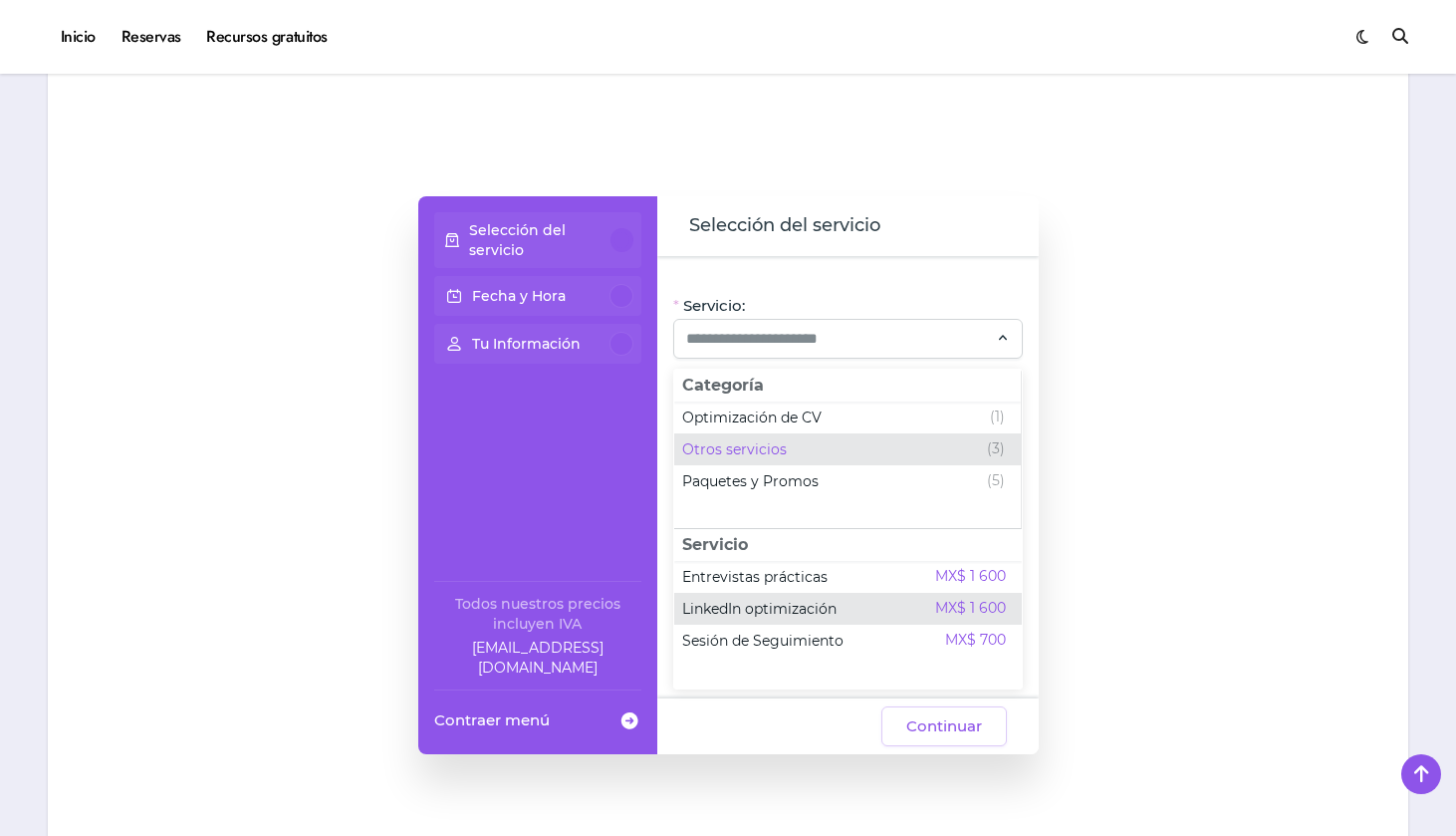 scroll, scrollTop: 1587, scrollLeft: 0, axis: vertical 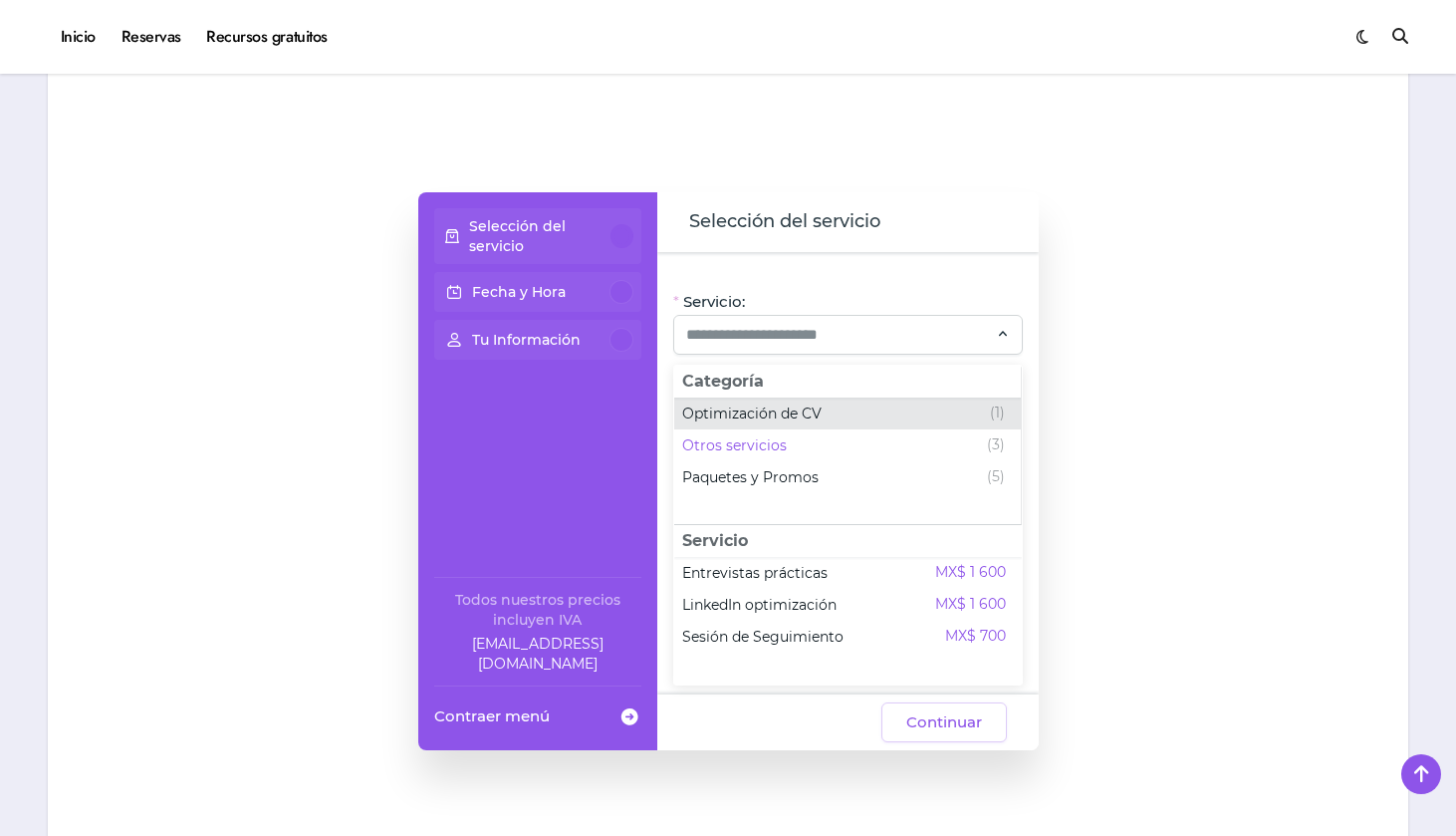 click on "Optimización de CV (1)" at bounding box center [844, 414] 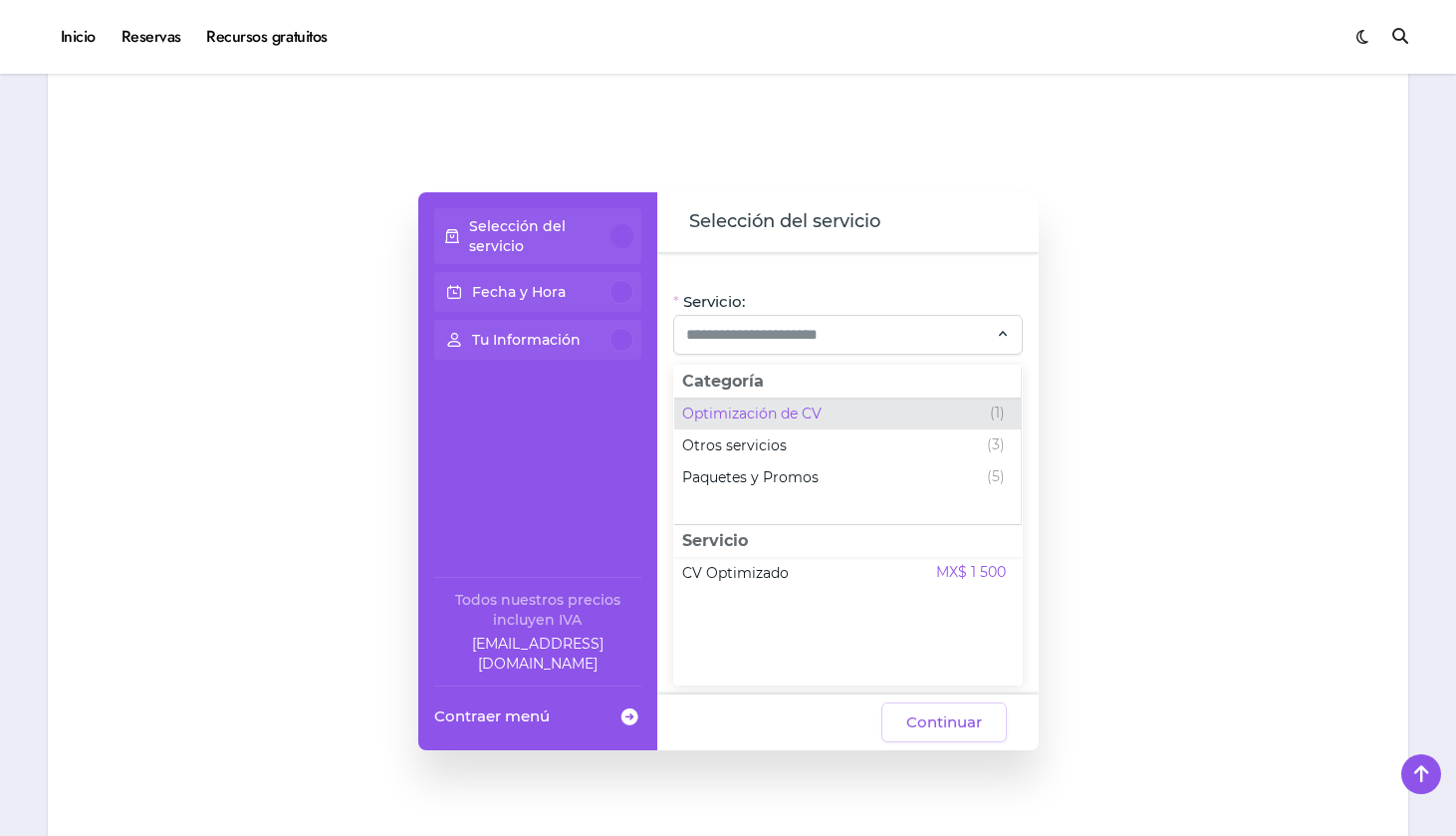 click on "Optimización de CV (1)" at bounding box center (844, 414) 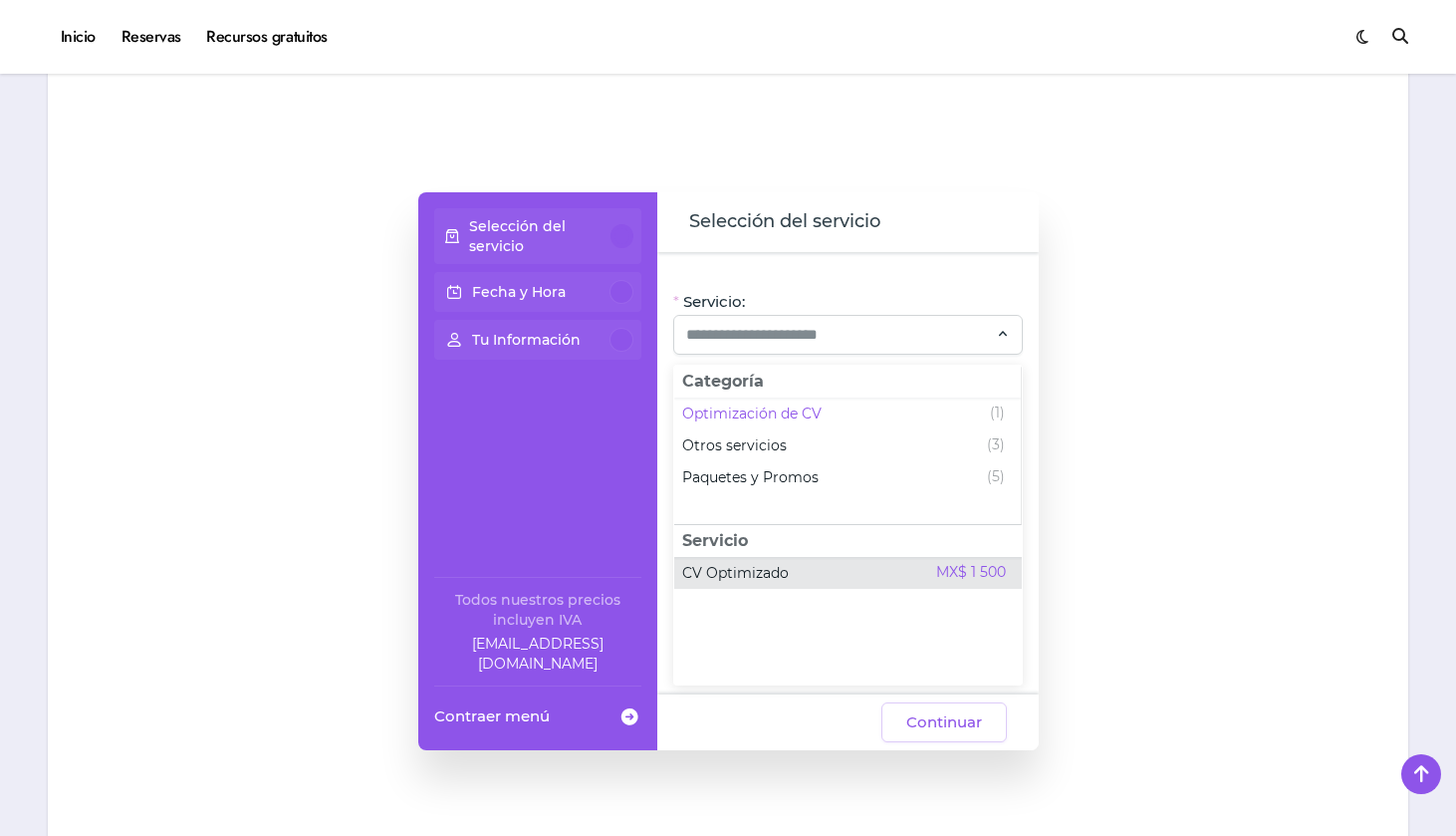 click on "CV Optimizado  MX$ 1 500" at bounding box center (844, 573) 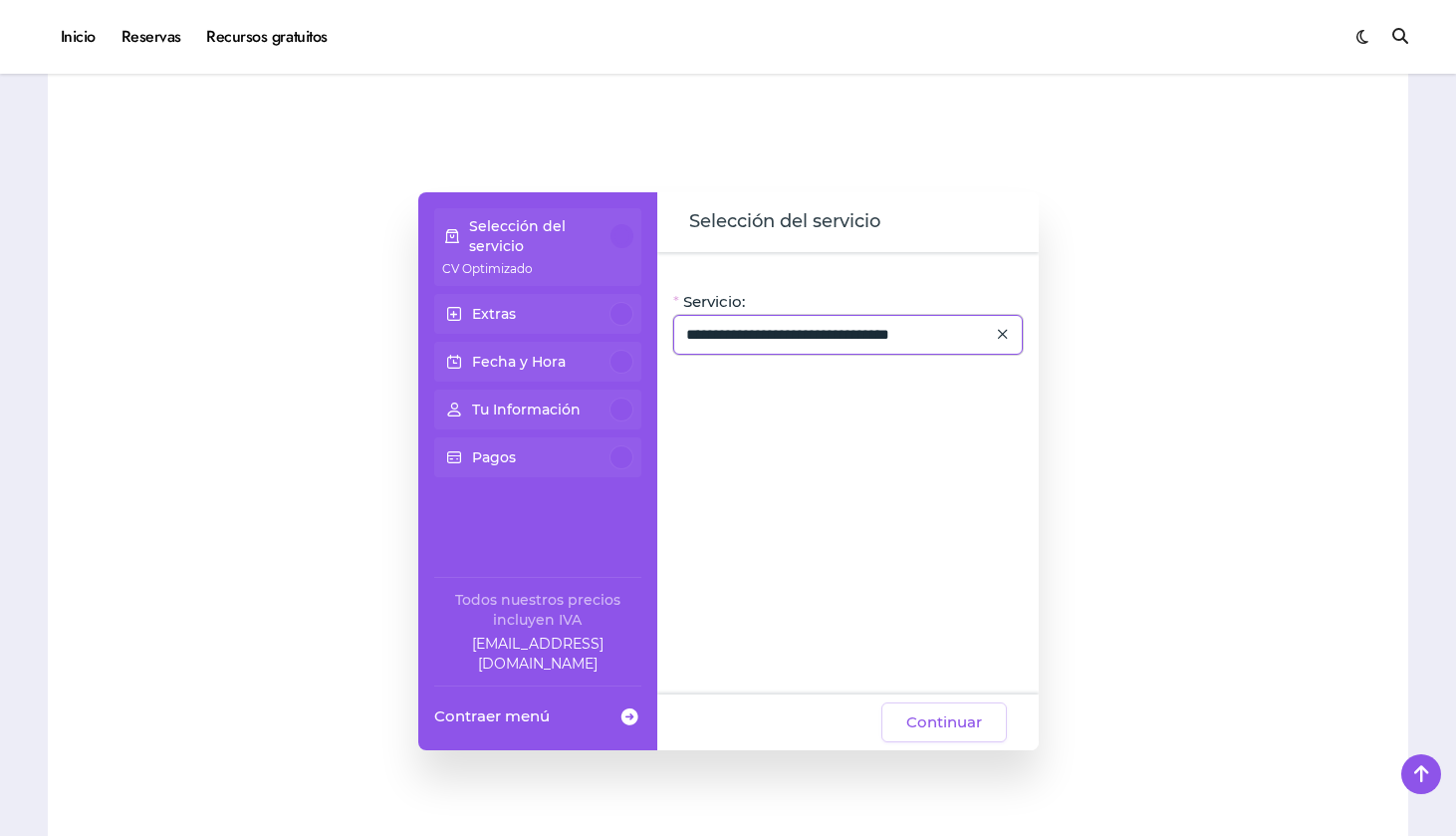click on "**********" 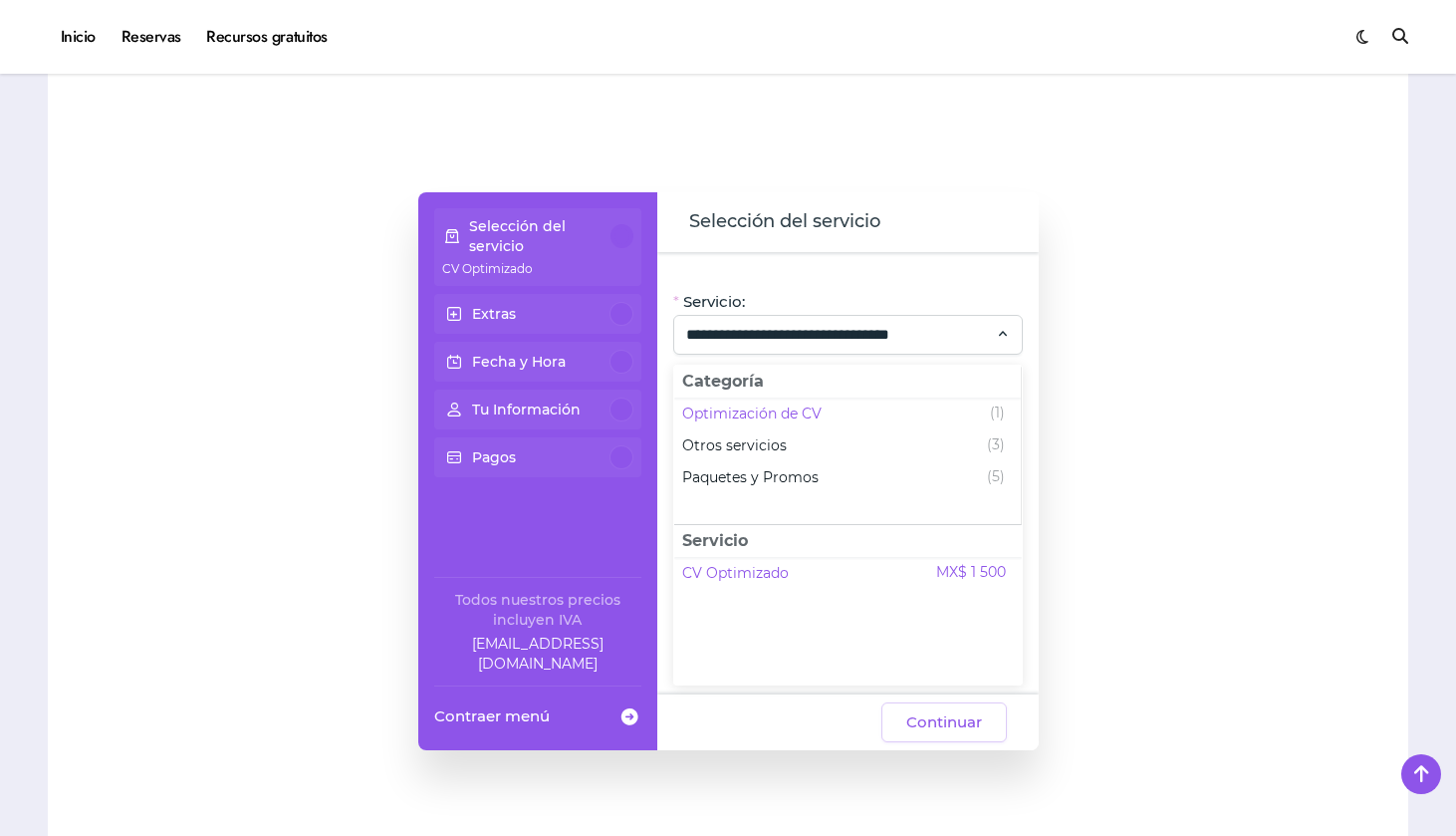 click on "**********" at bounding box center [728, 471] 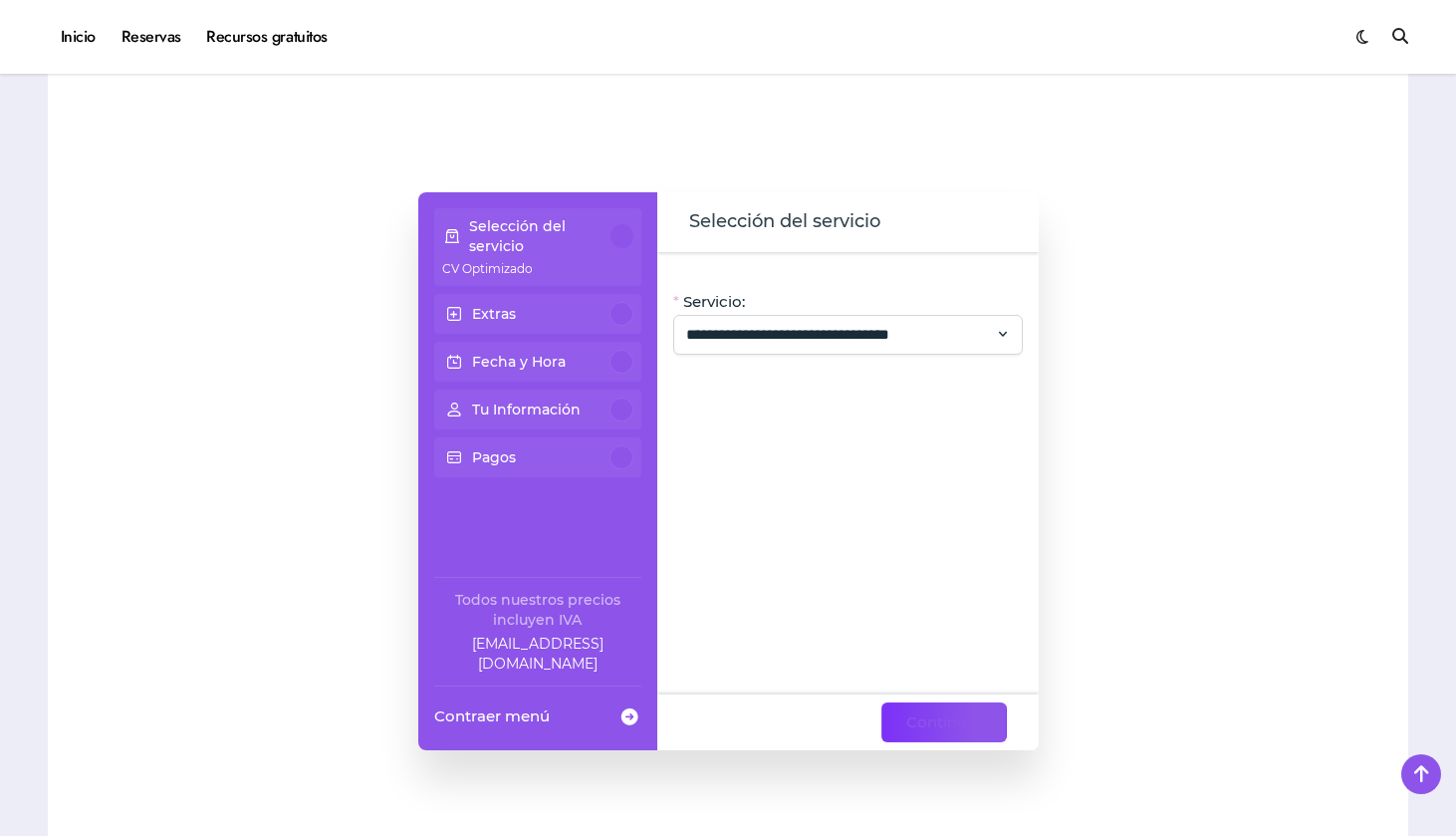 click on "Continuar" at bounding box center (944, 722) 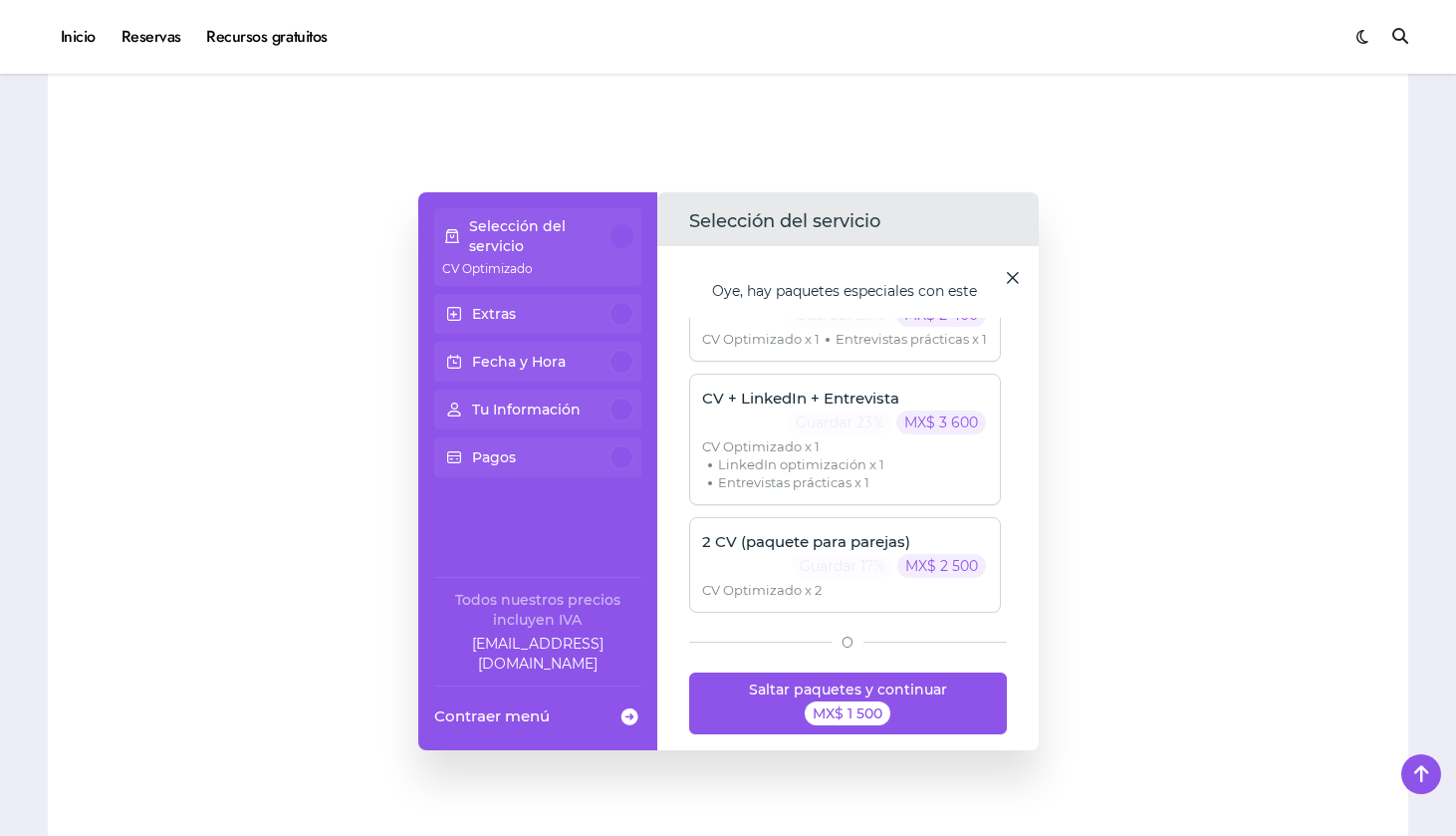 scroll, scrollTop: 187, scrollLeft: 0, axis: vertical 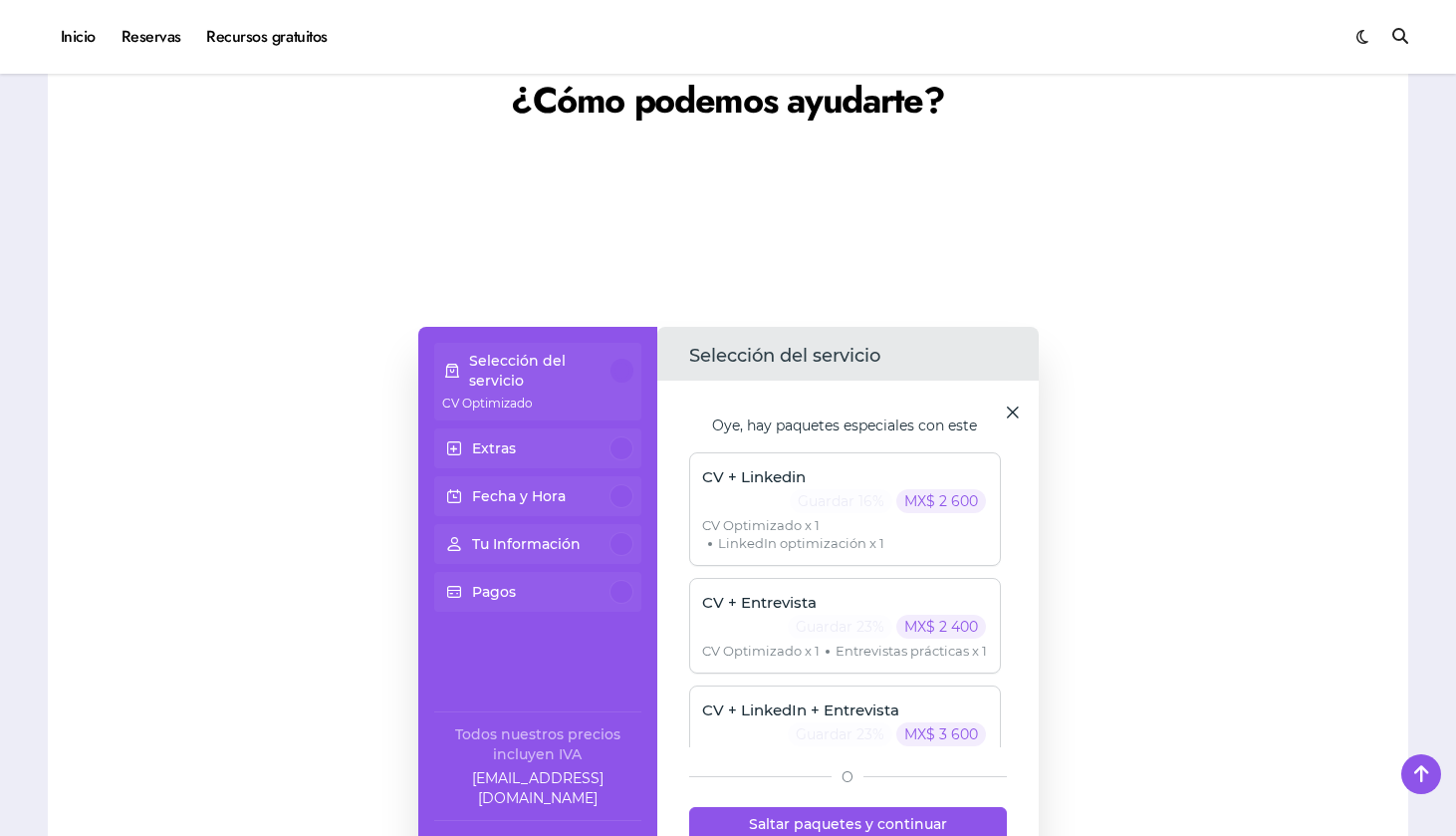 click at bounding box center (1013, 412) 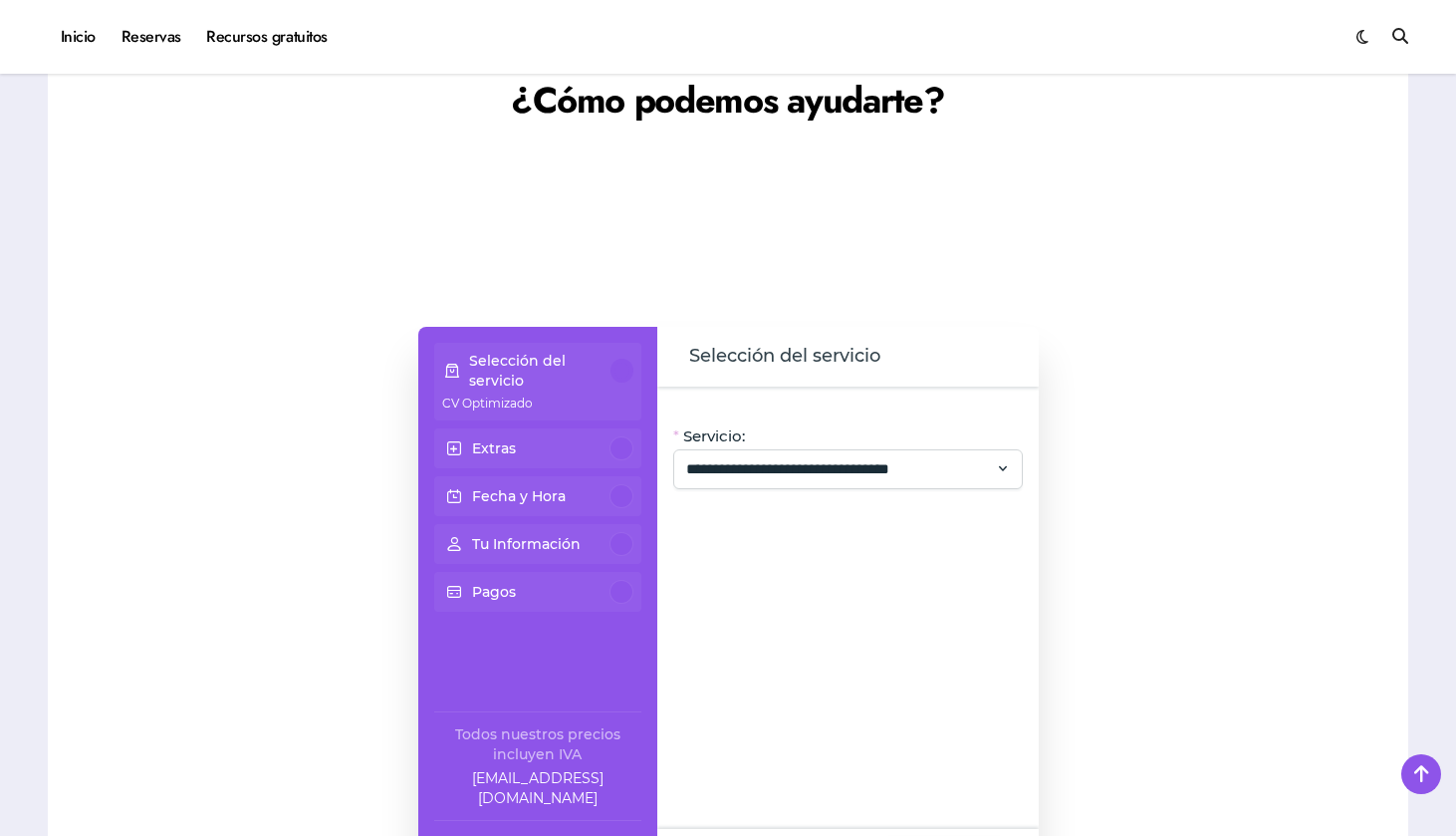 click at bounding box center [621, 448] 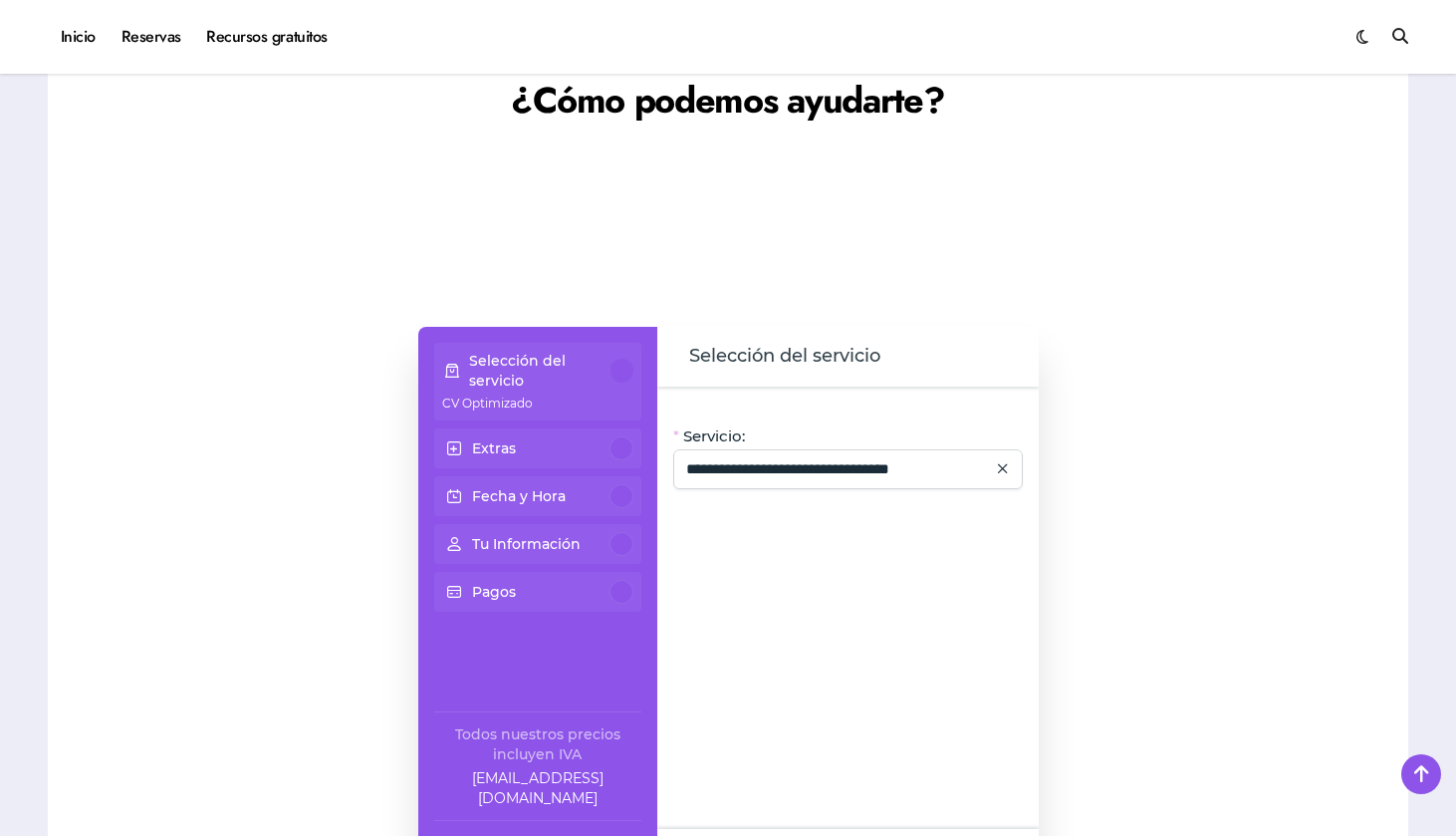 click 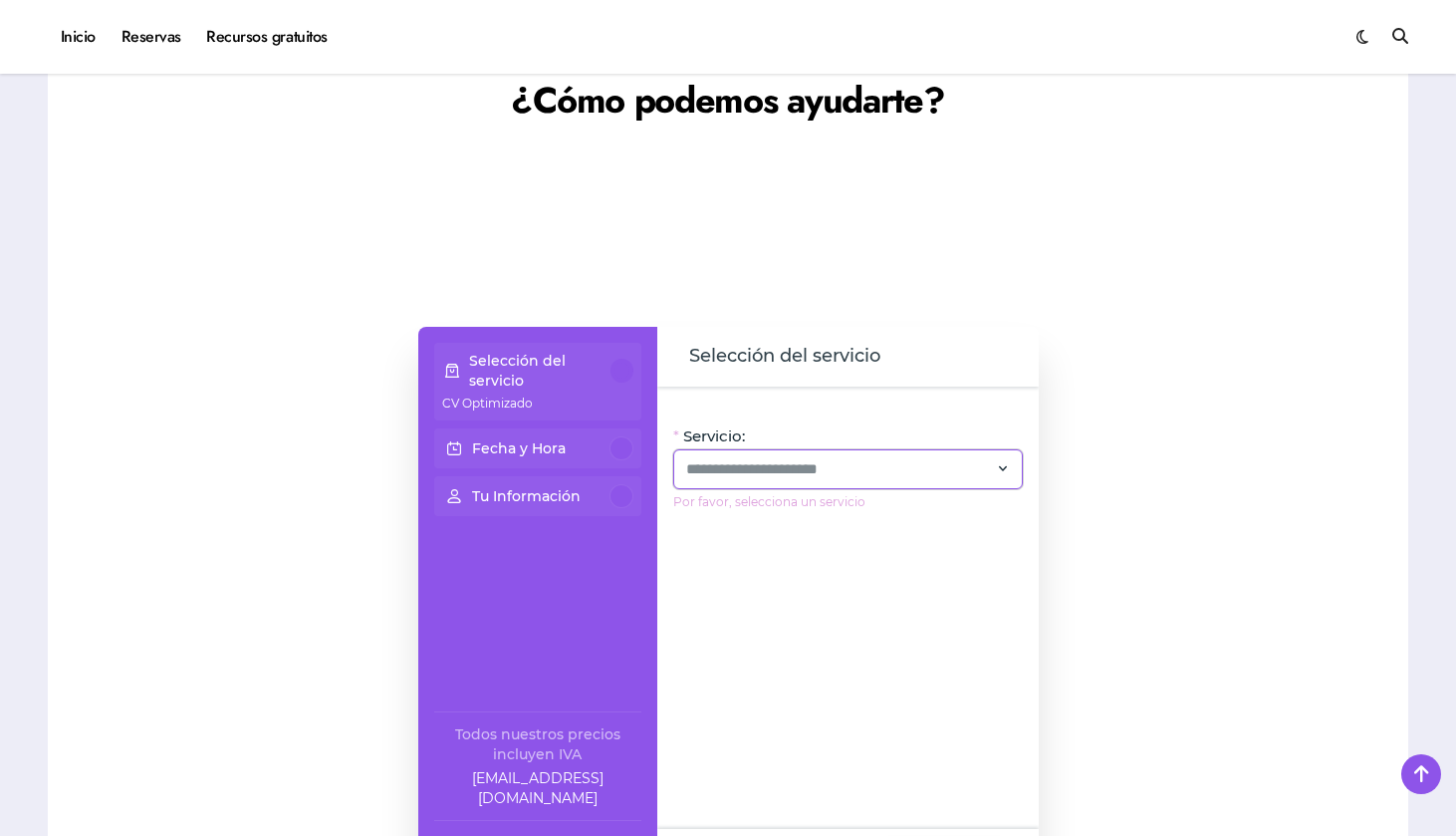 click 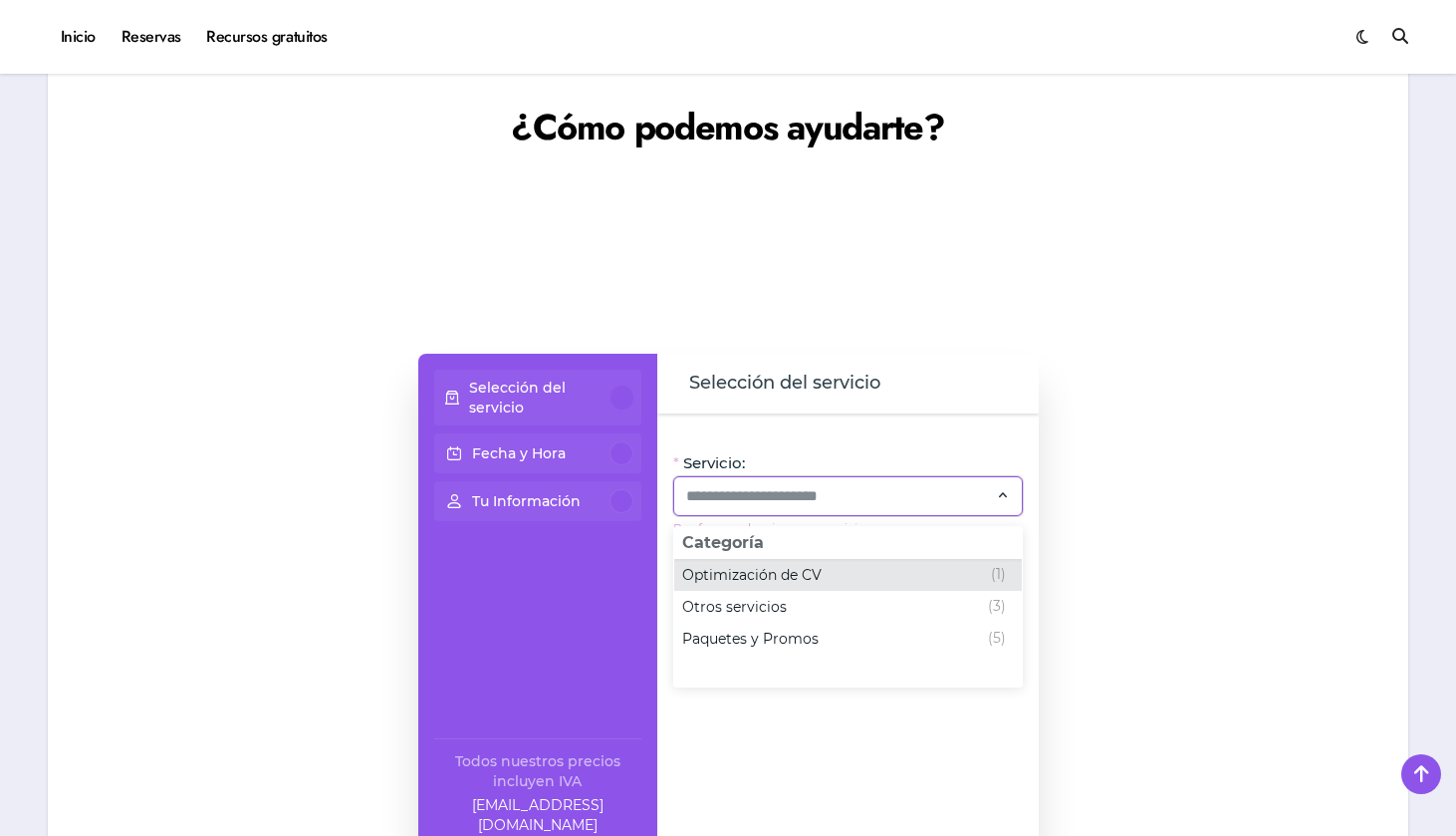 scroll, scrollTop: 1427, scrollLeft: 0, axis: vertical 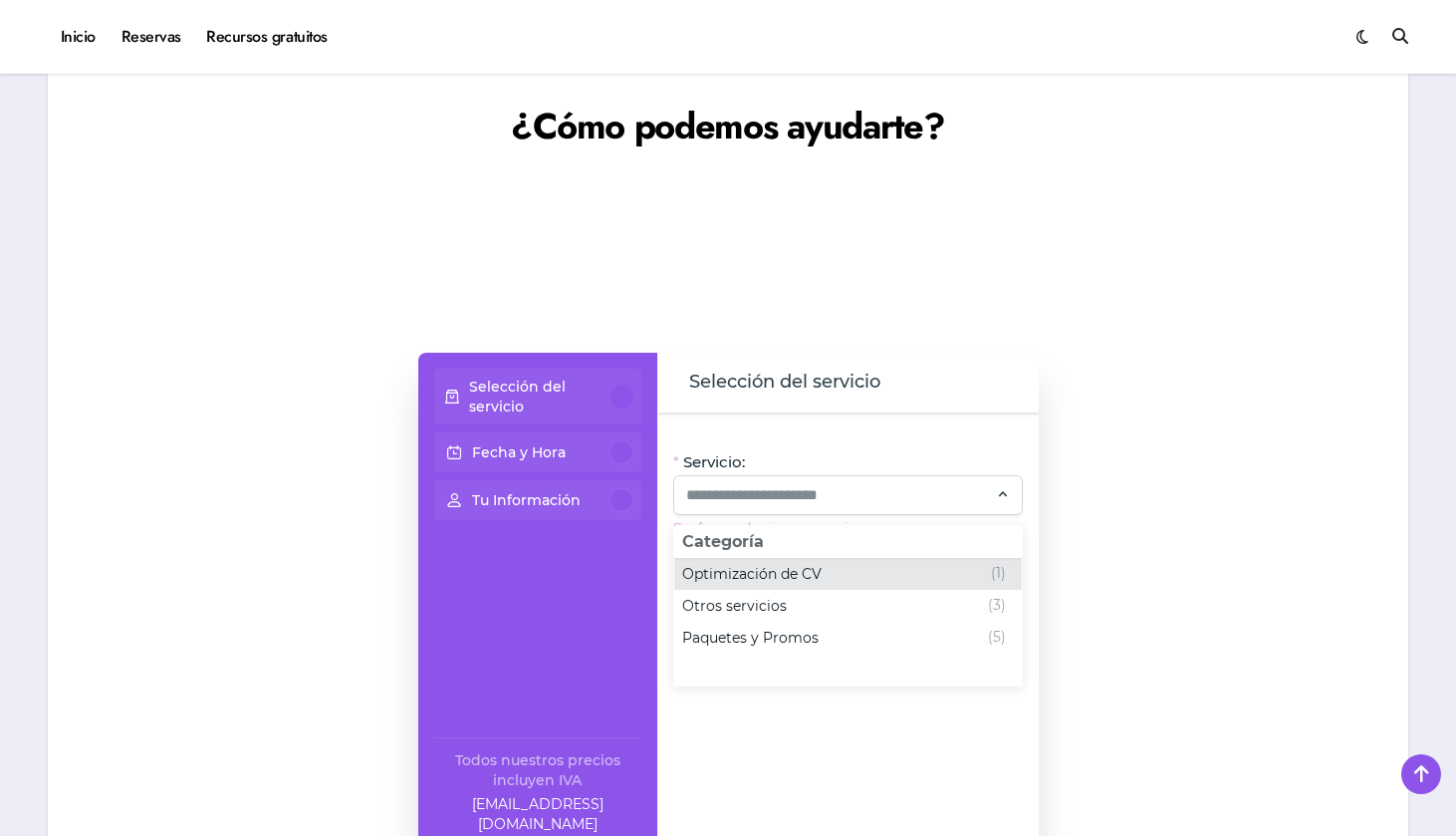 click on "Optimización de CV (1)" at bounding box center [844, 574] 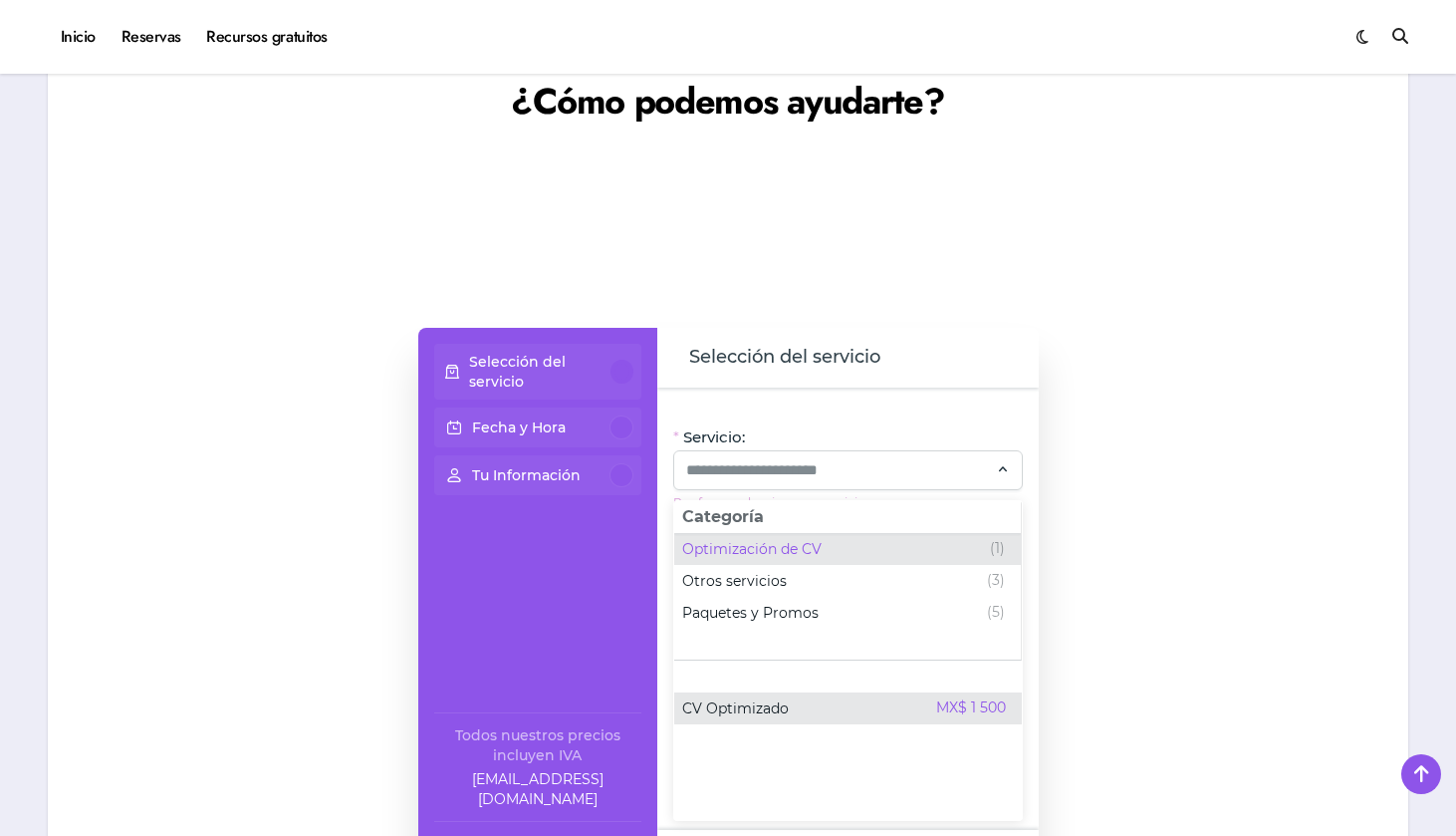 scroll, scrollTop: 1464, scrollLeft: 0, axis: vertical 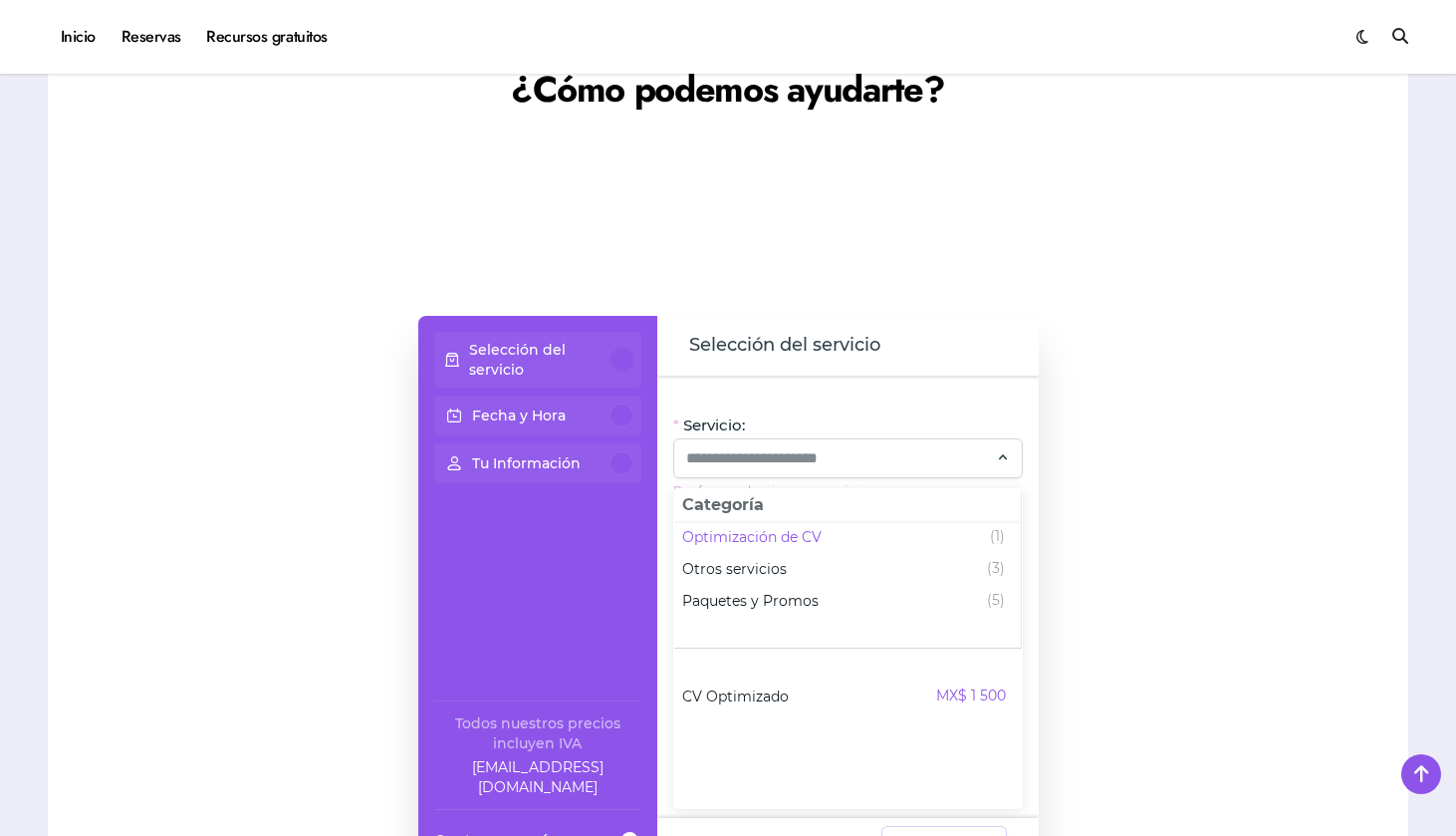 click at bounding box center (1234, 595) 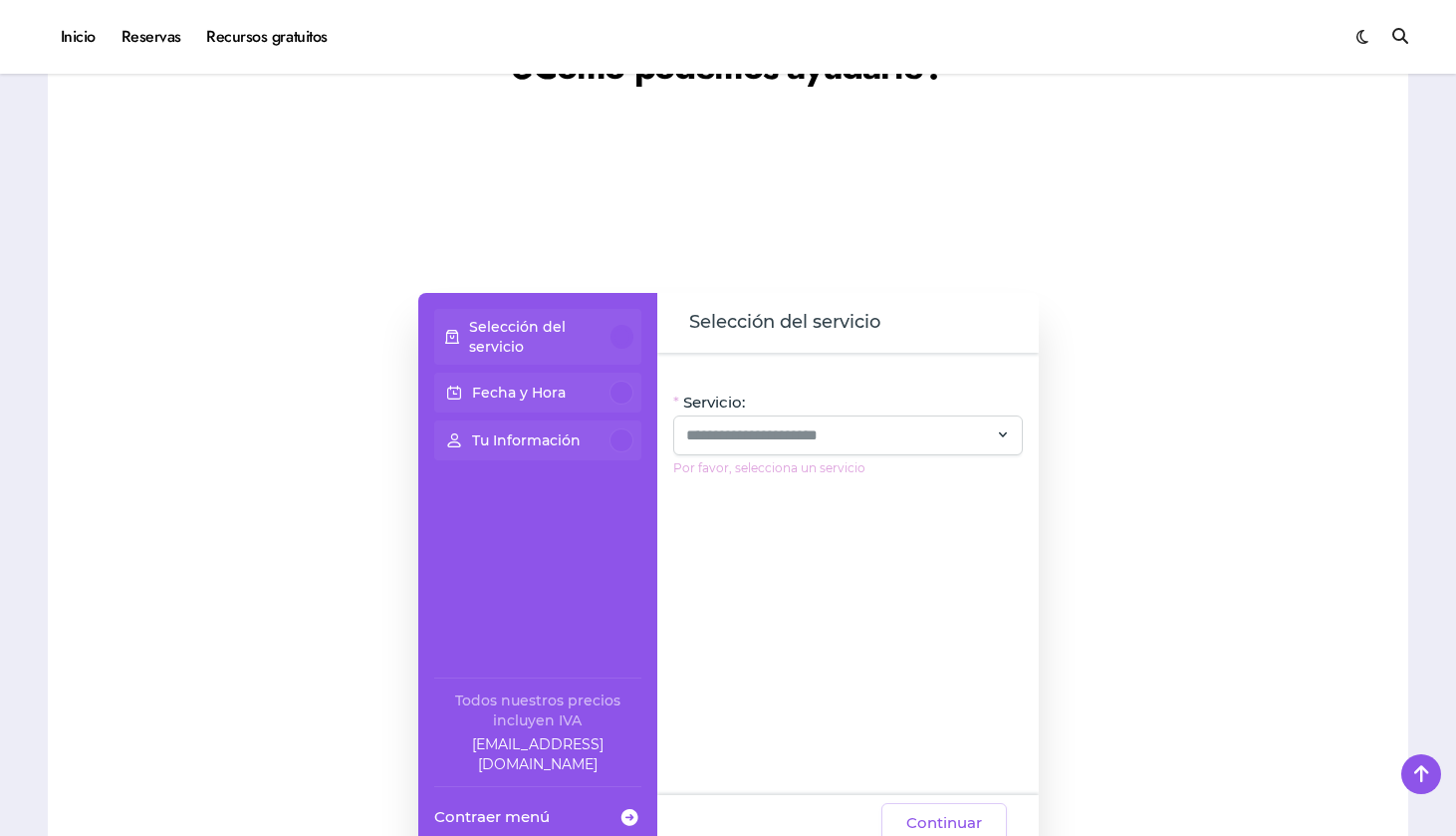 scroll, scrollTop: 1489, scrollLeft: 0, axis: vertical 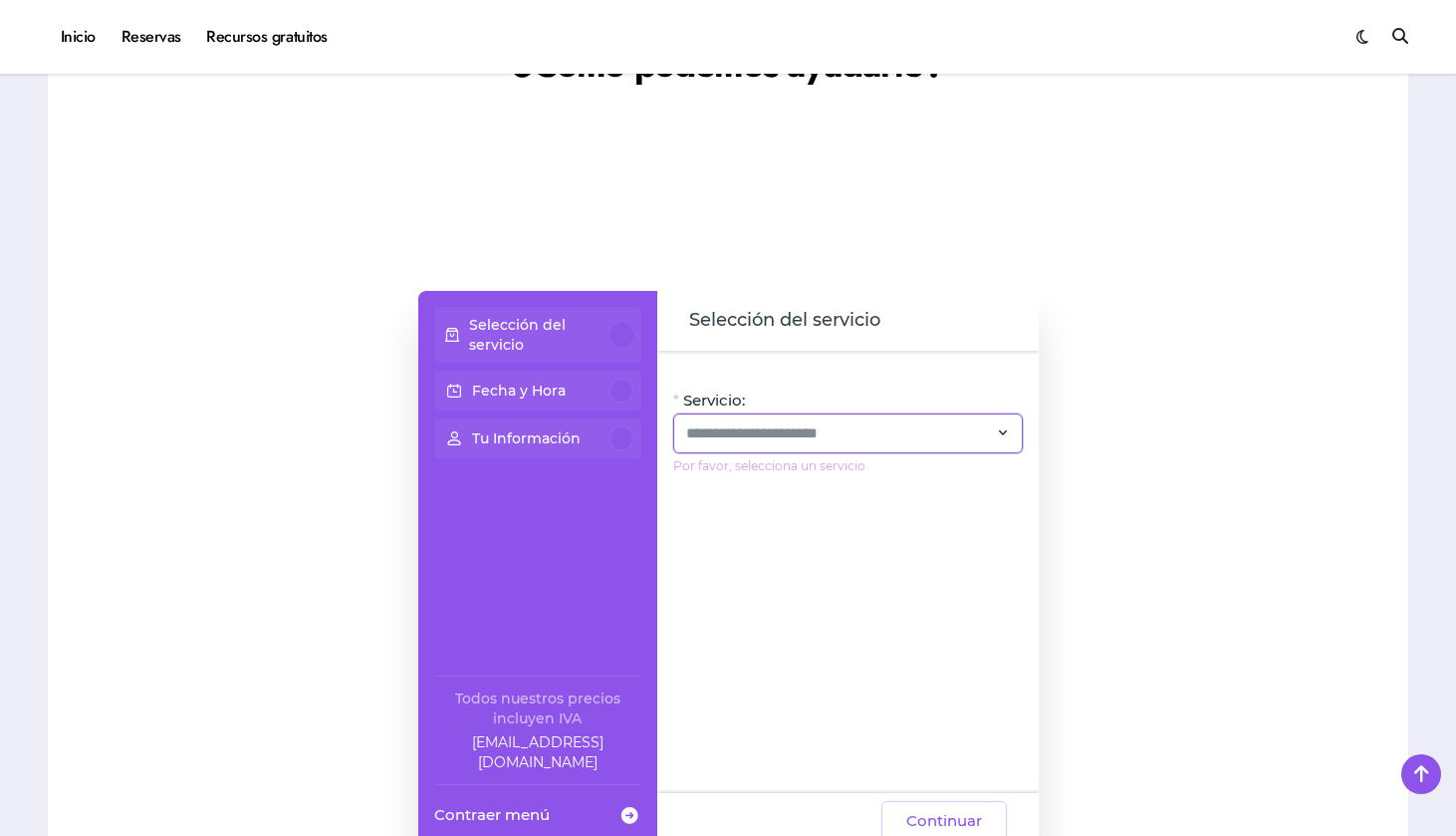 click 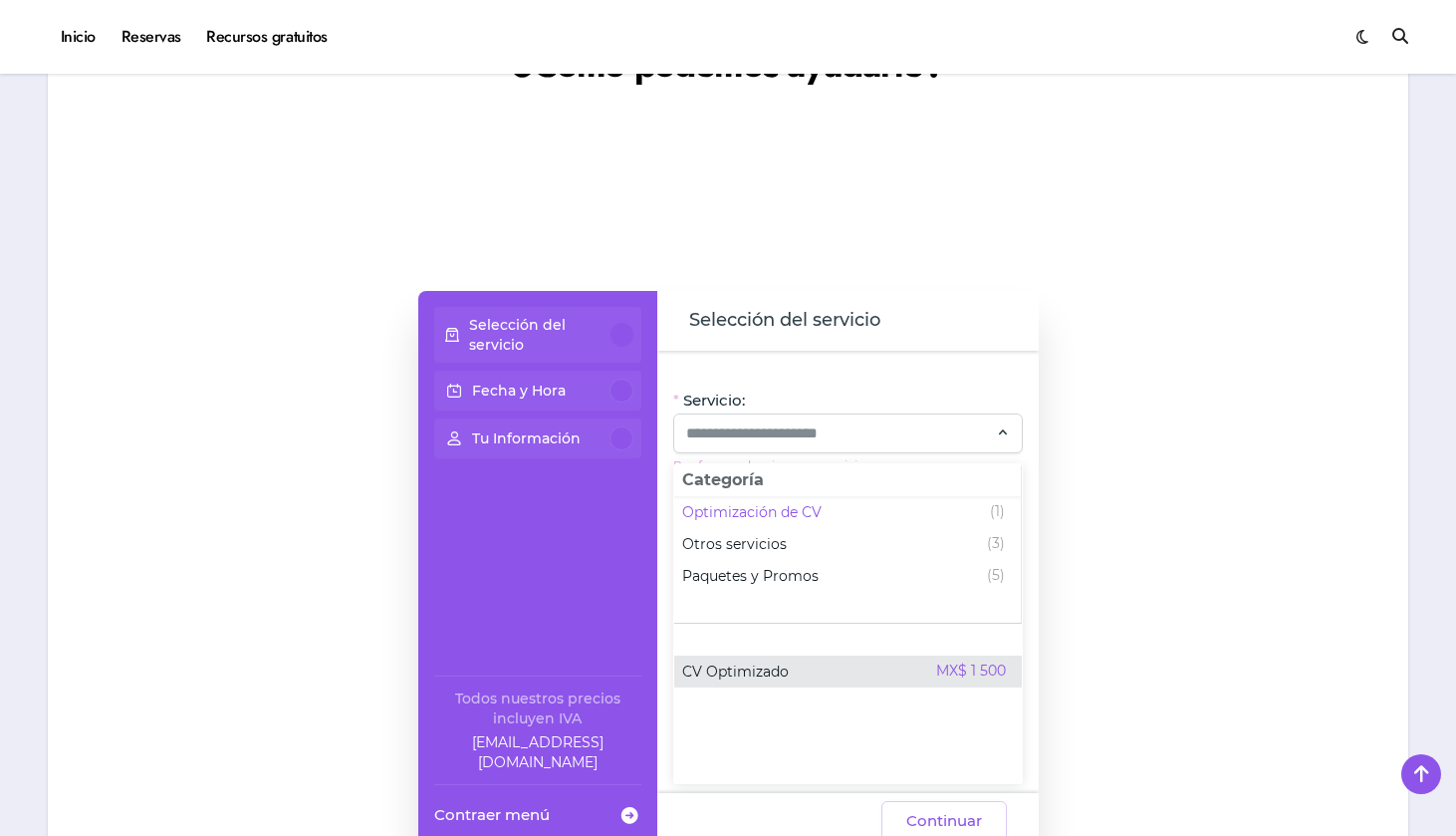 click on "CV Optimizado  MX$ 1 500" at bounding box center (844, 672) 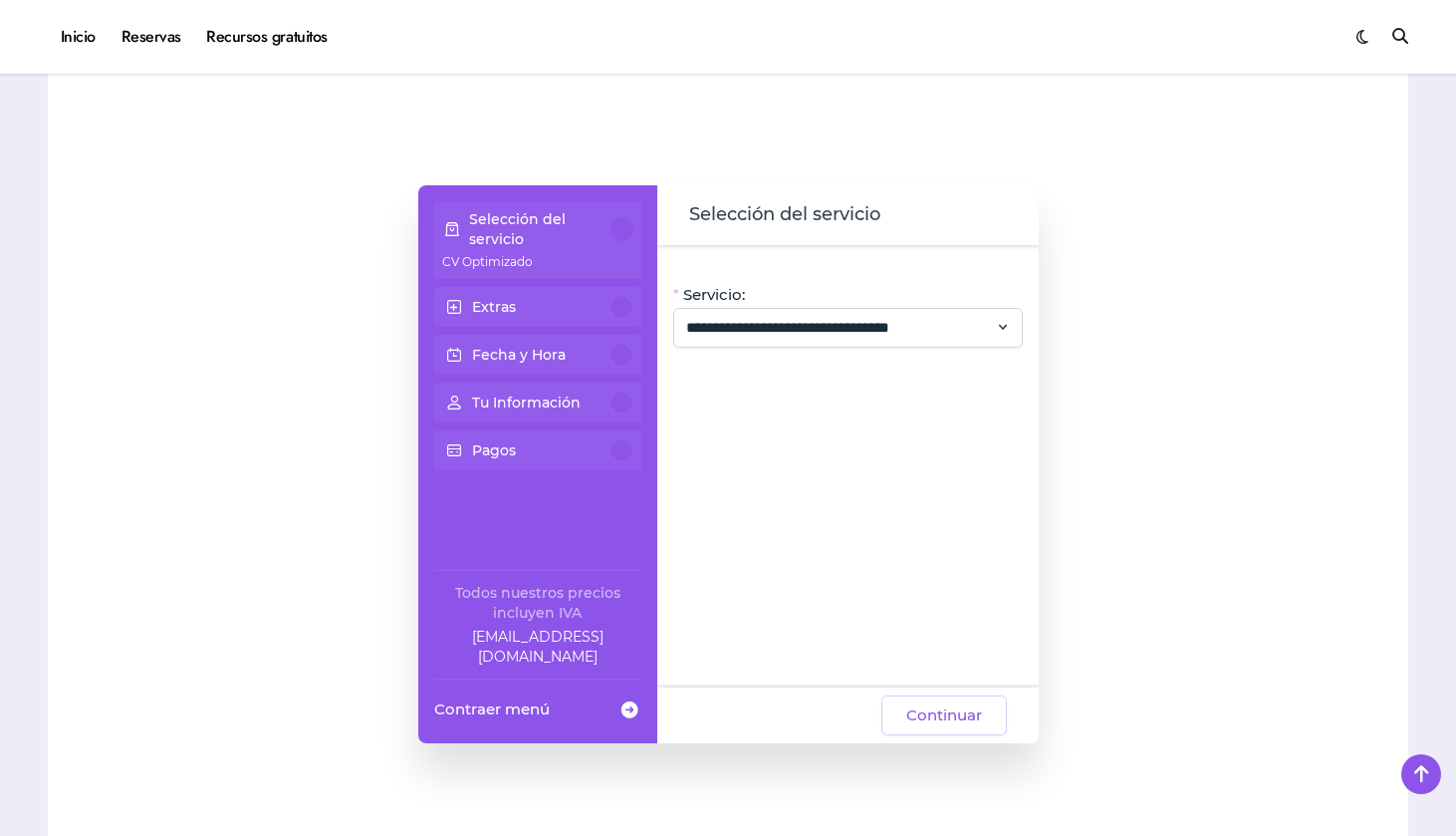 scroll, scrollTop: 1642, scrollLeft: 0, axis: vertical 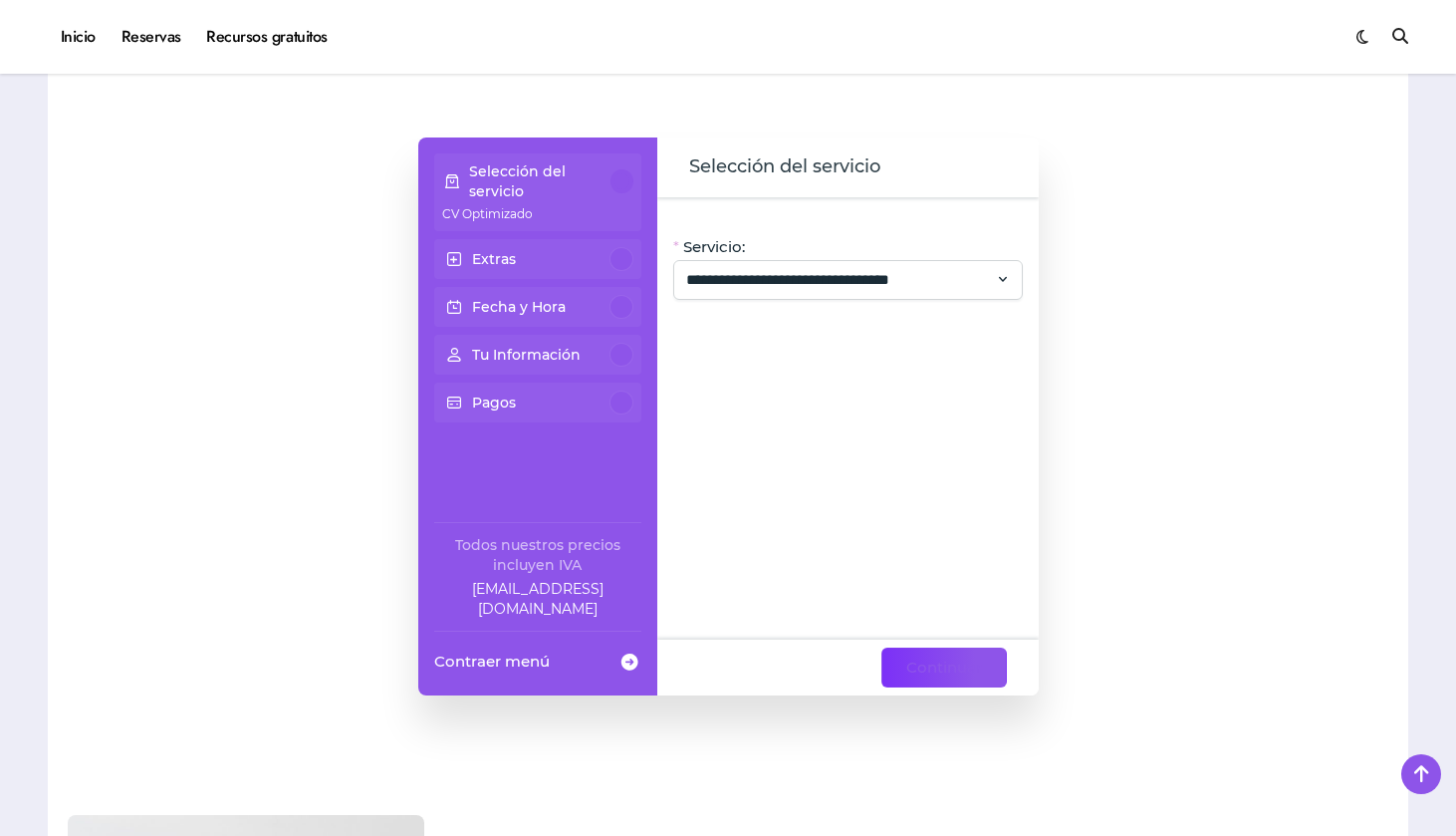 click on "Continuar" 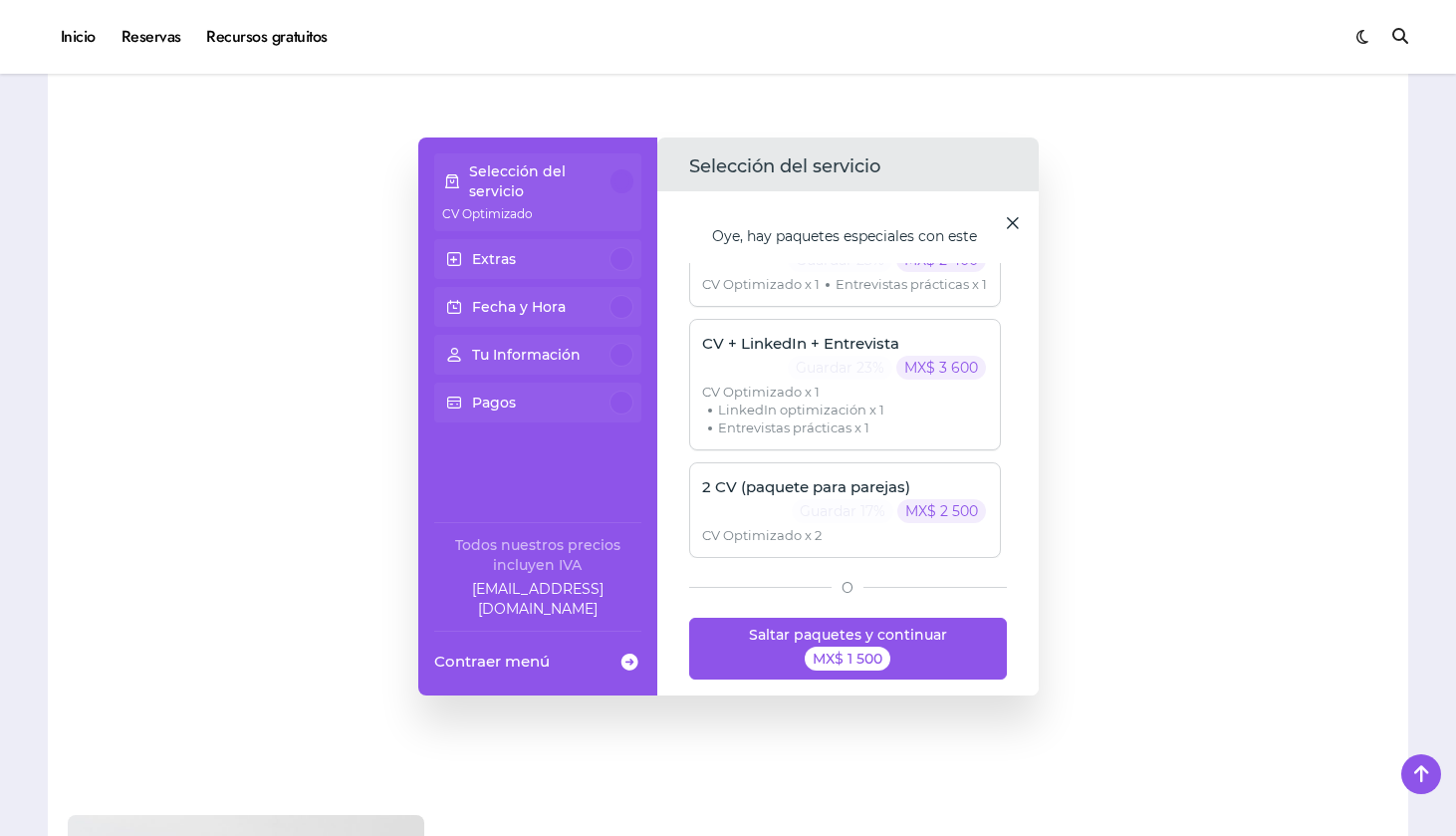 scroll, scrollTop: 187, scrollLeft: 0, axis: vertical 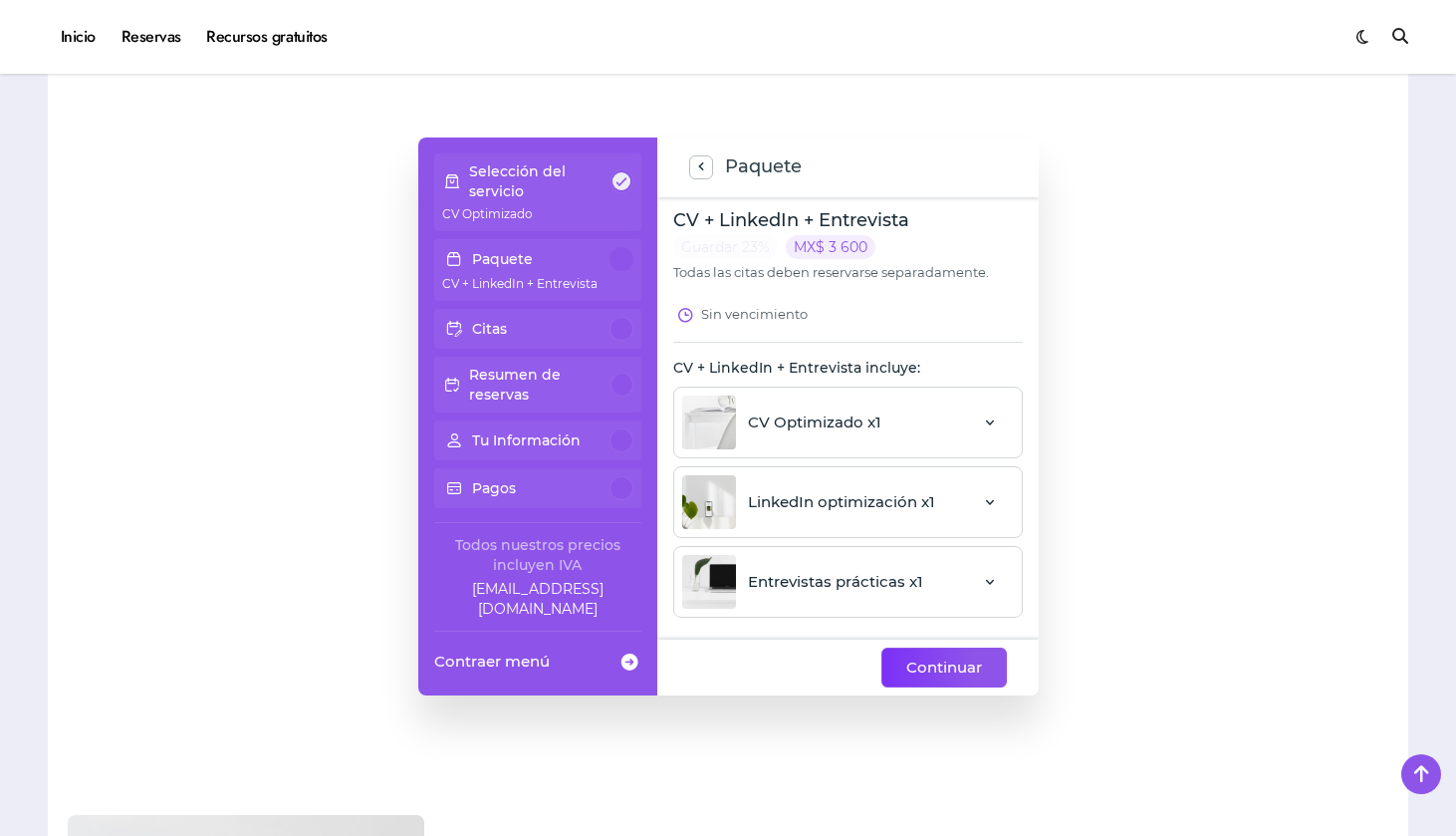 click on "Continuar" at bounding box center (944, 668) 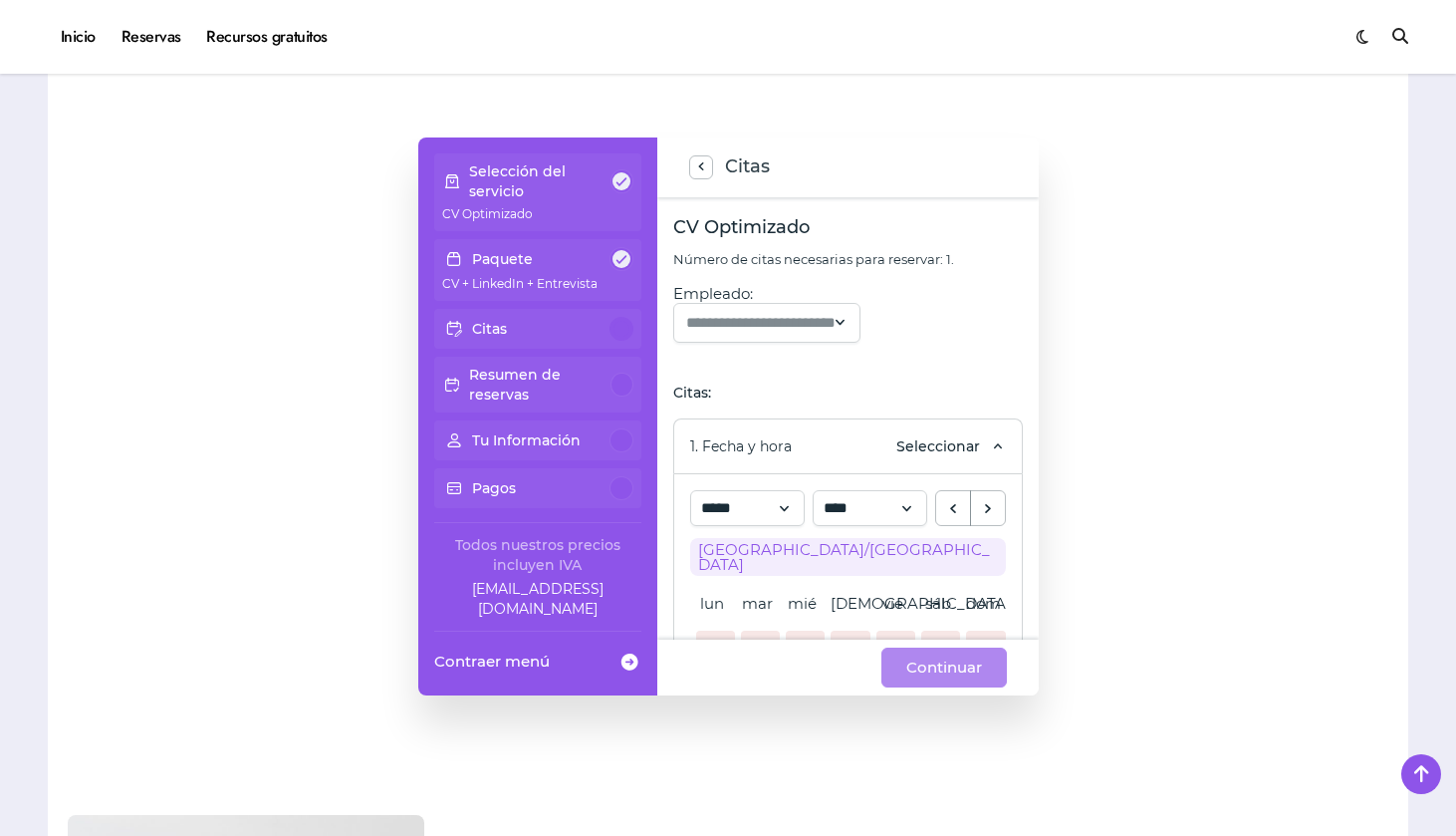 click 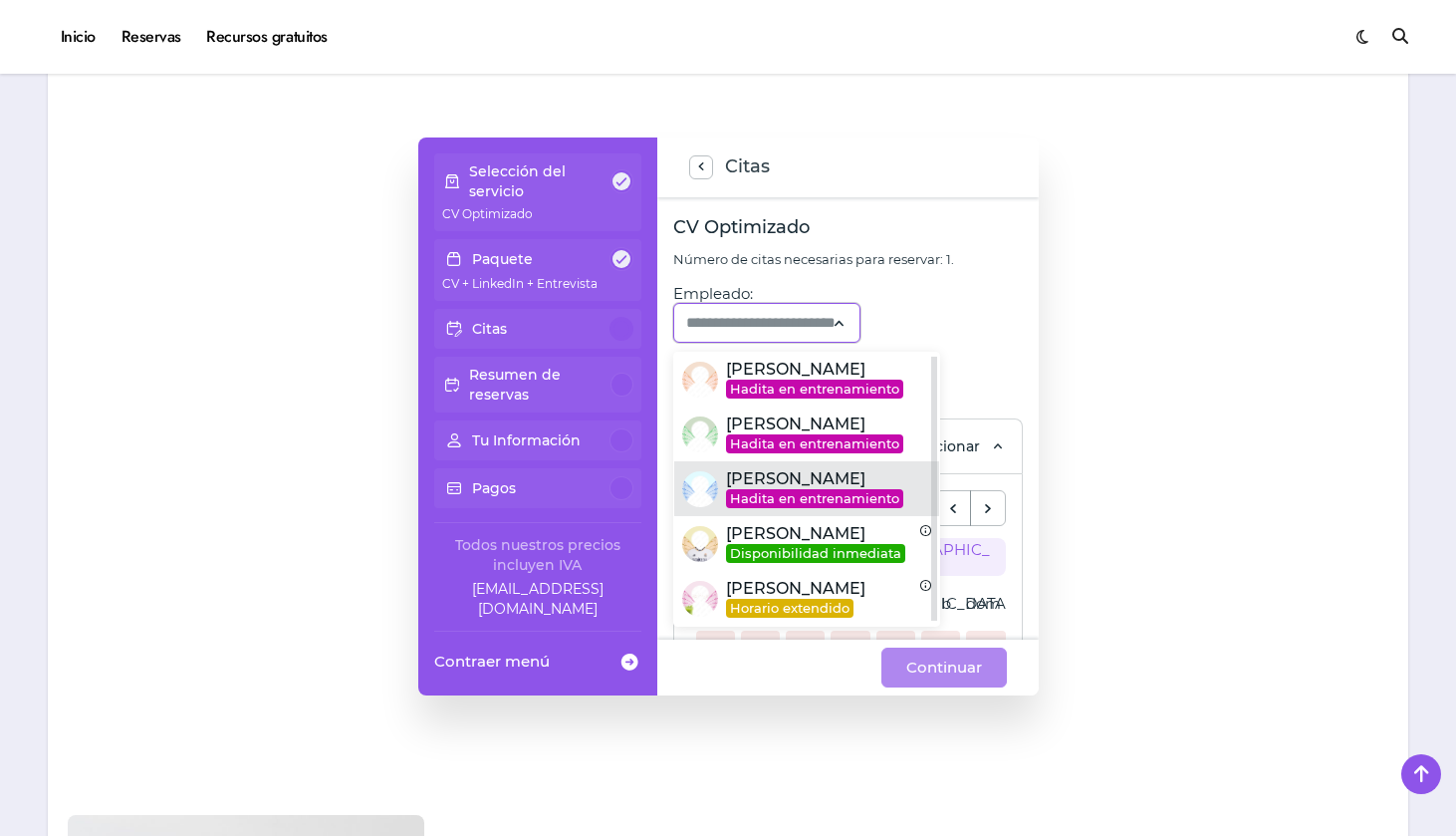 scroll, scrollTop: 1, scrollLeft: 0, axis: vertical 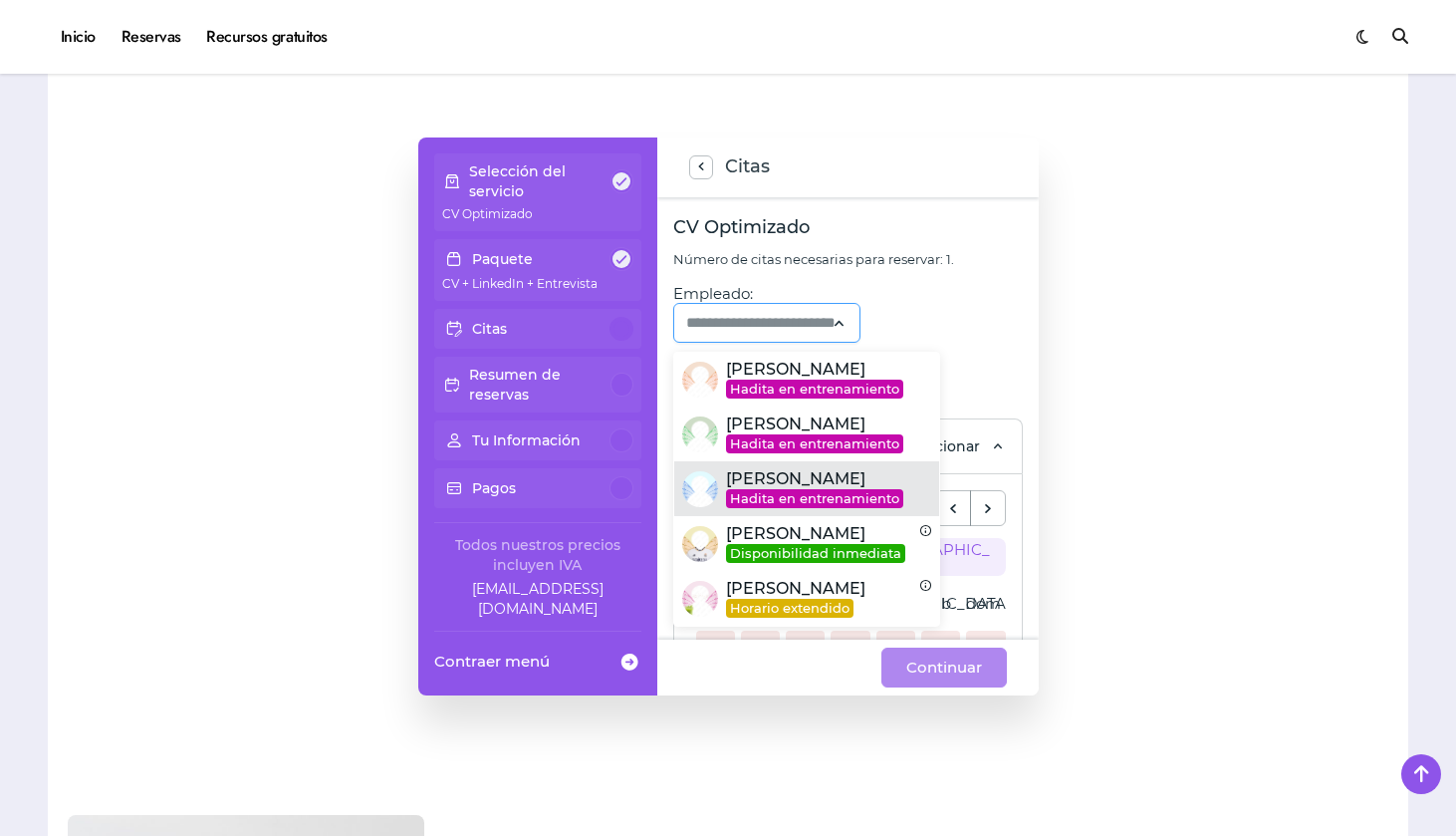 click at bounding box center (1234, 417) 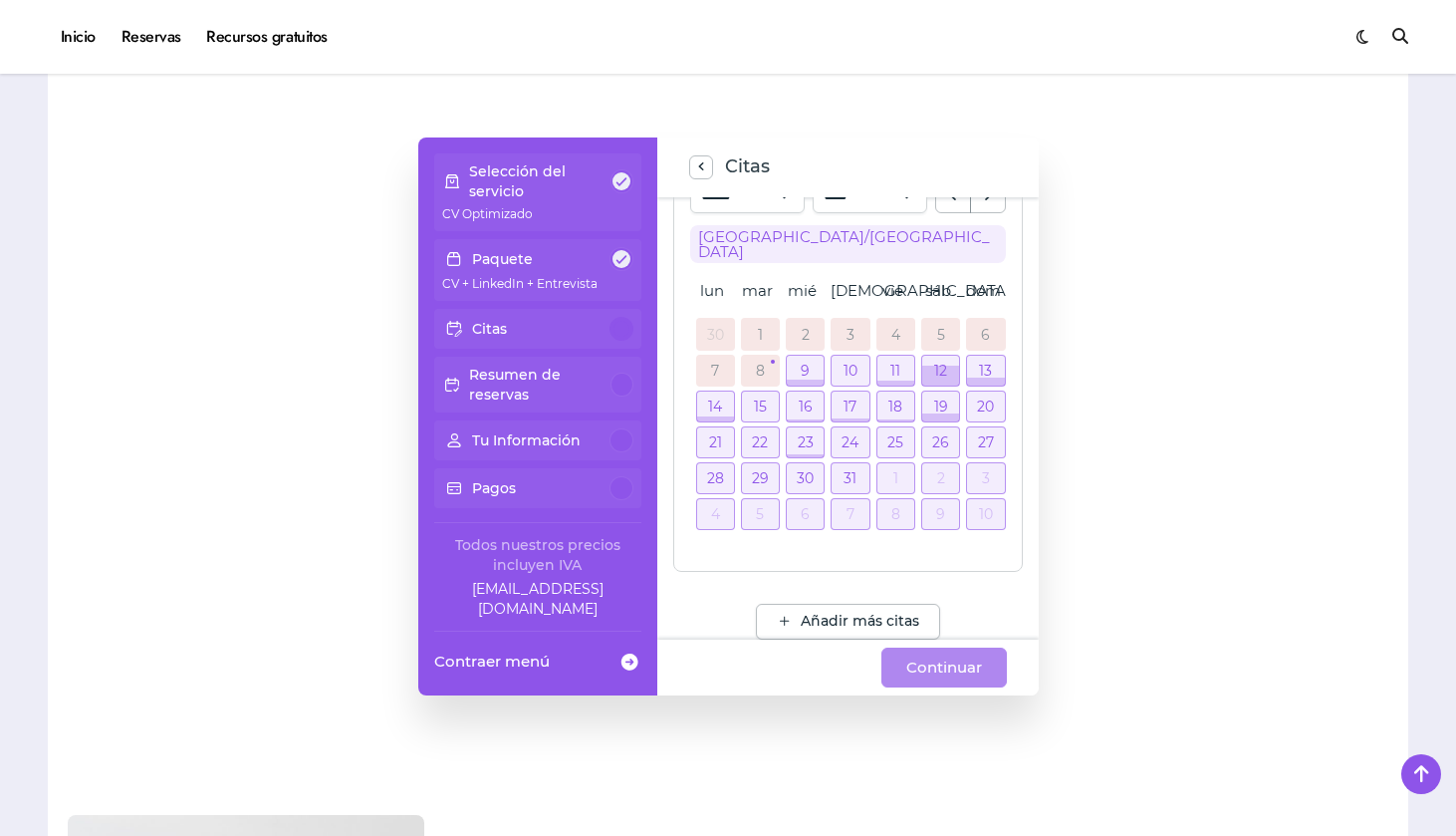 scroll, scrollTop: 312, scrollLeft: 0, axis: vertical 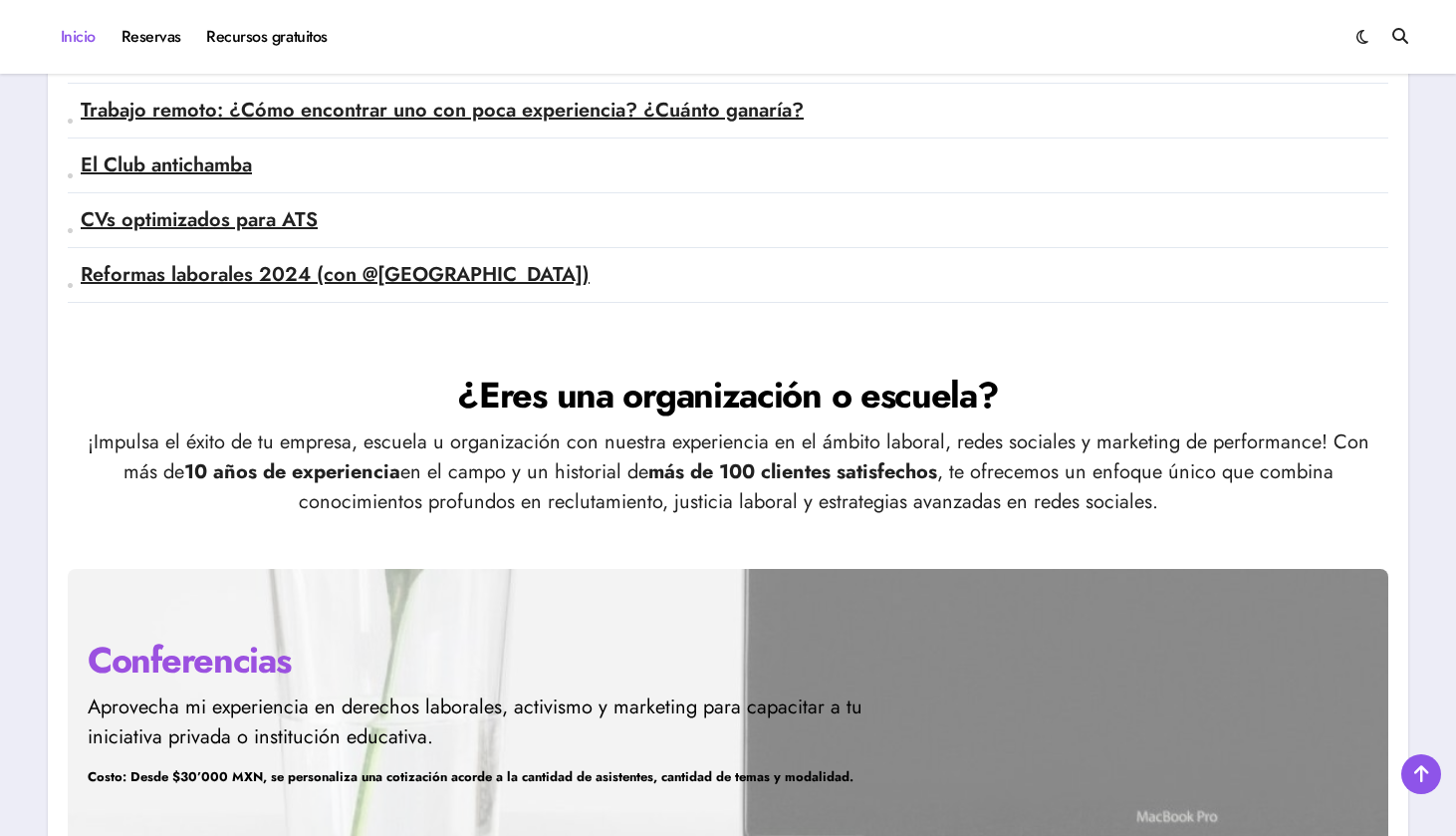 click on "Inicio" at bounding box center (78, 37) 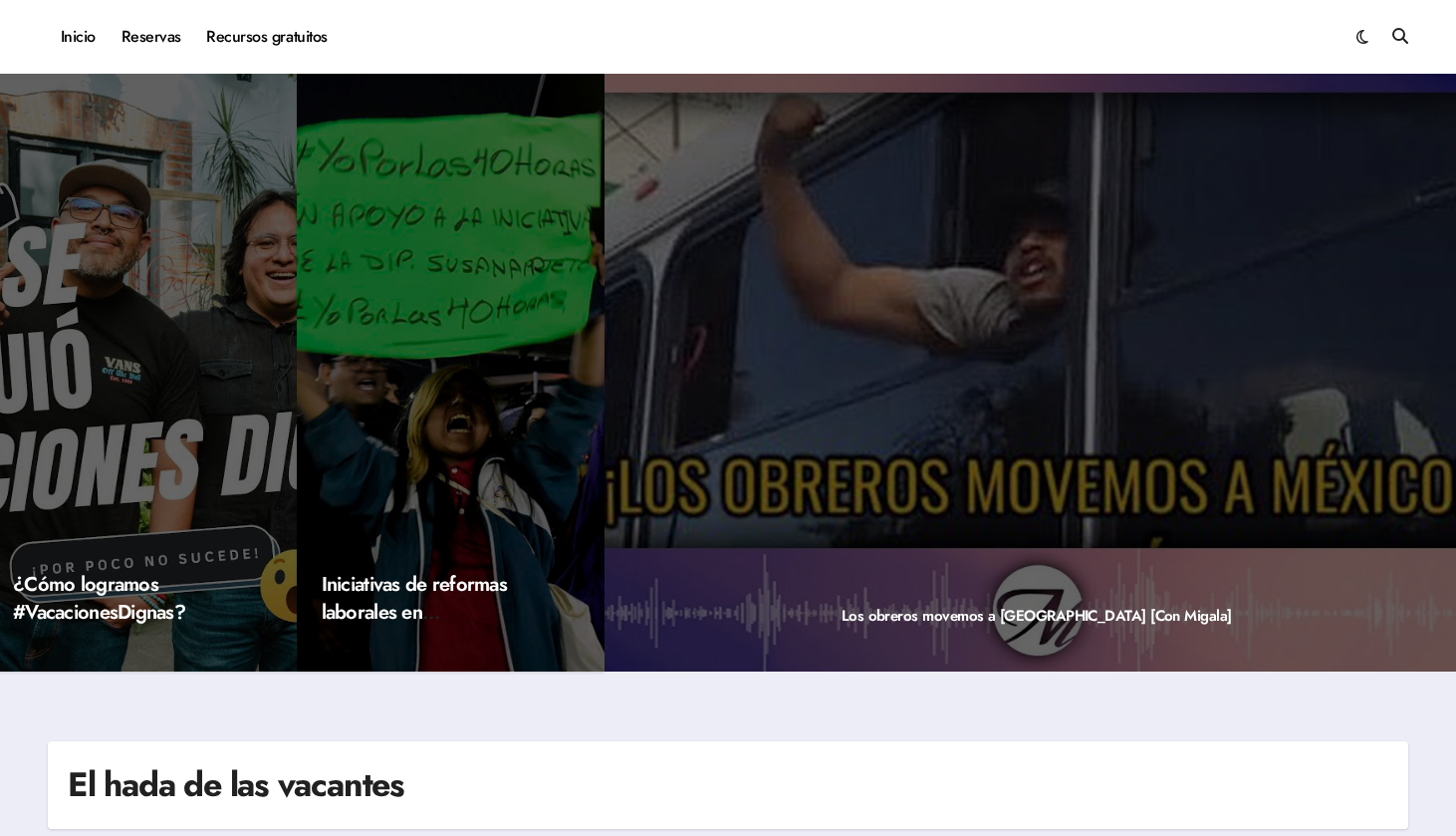 scroll, scrollTop: 0, scrollLeft: 0, axis: both 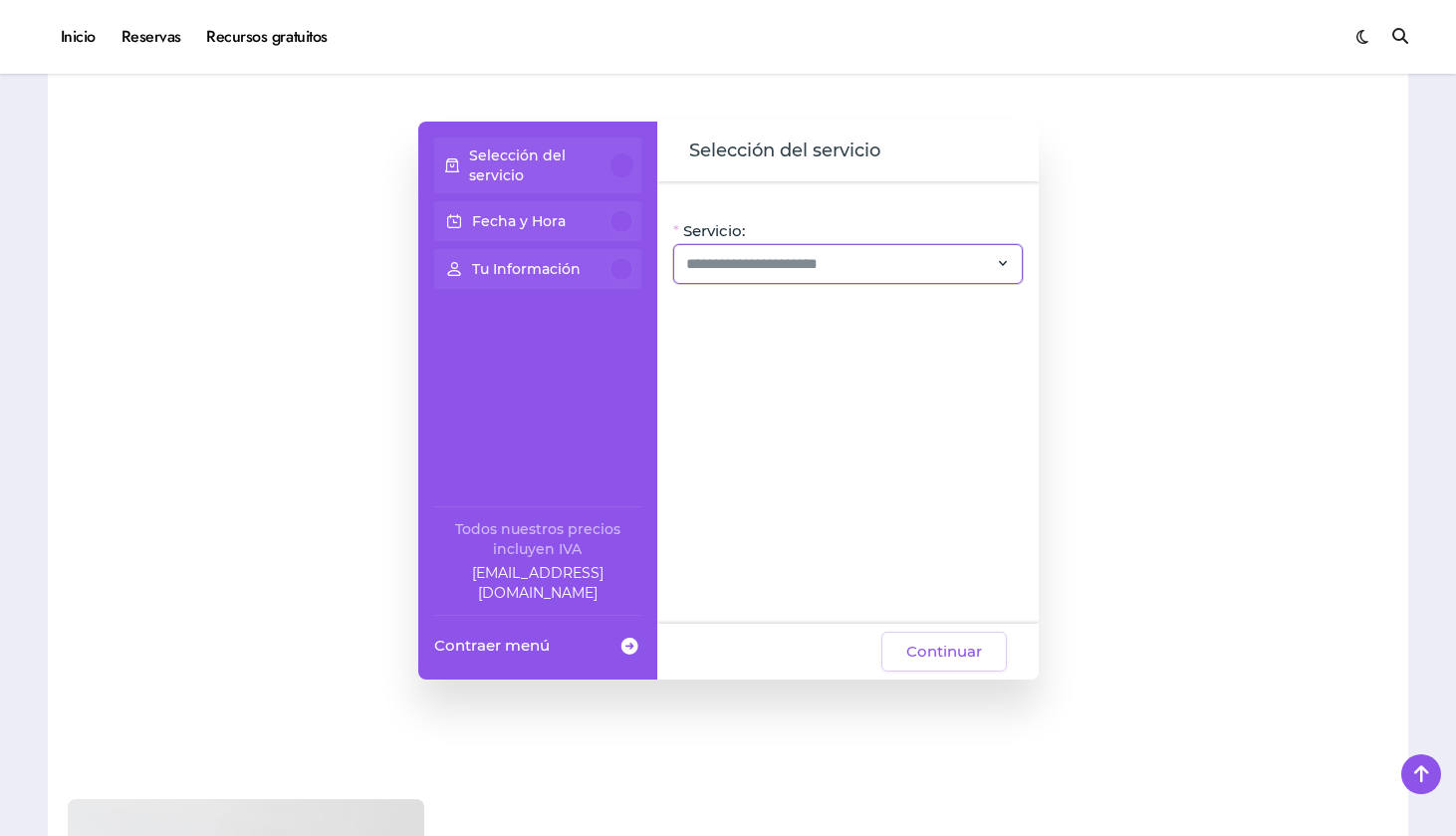 click 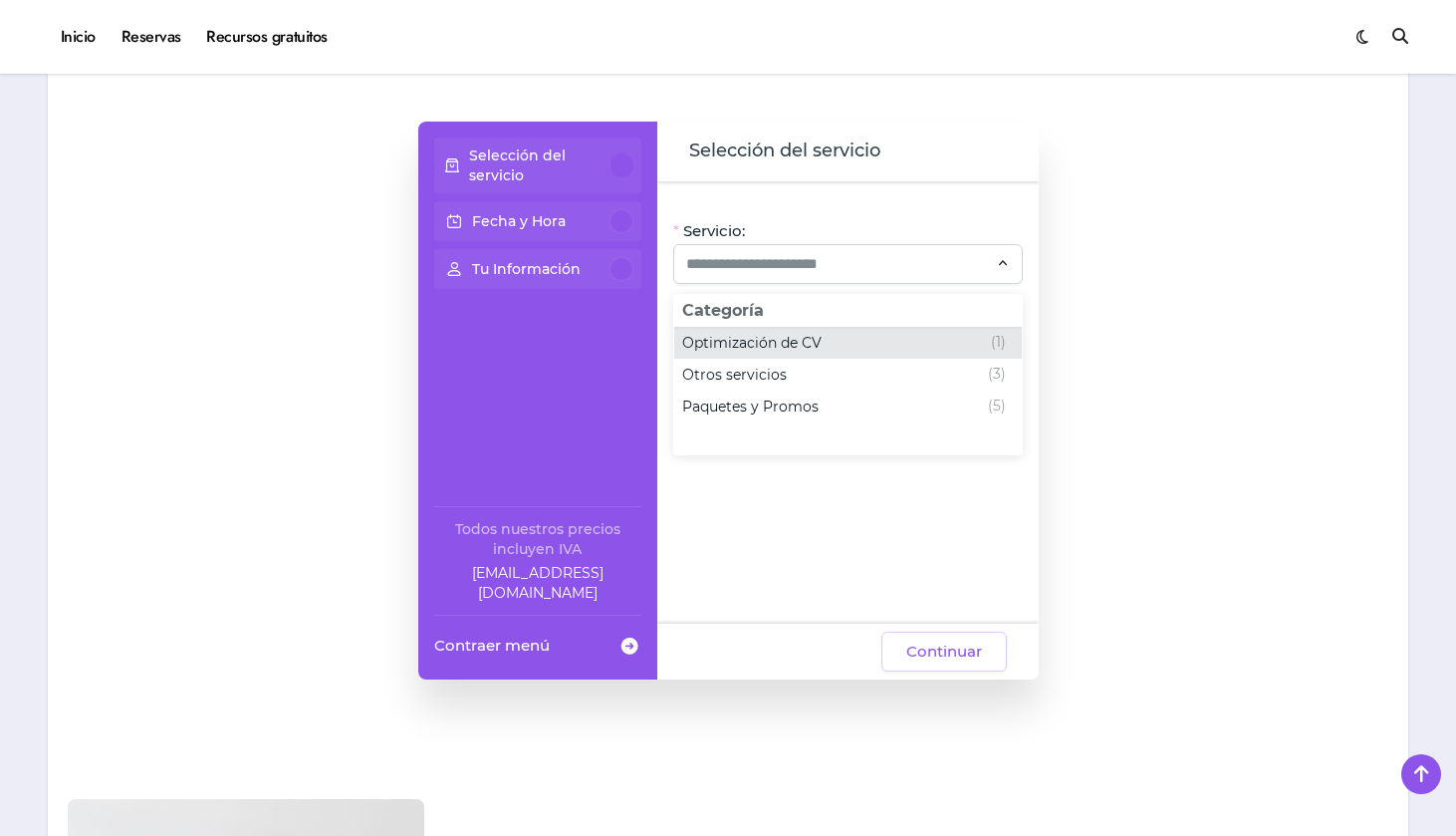 click on "Optimización de CV" at bounding box center [752, 343] 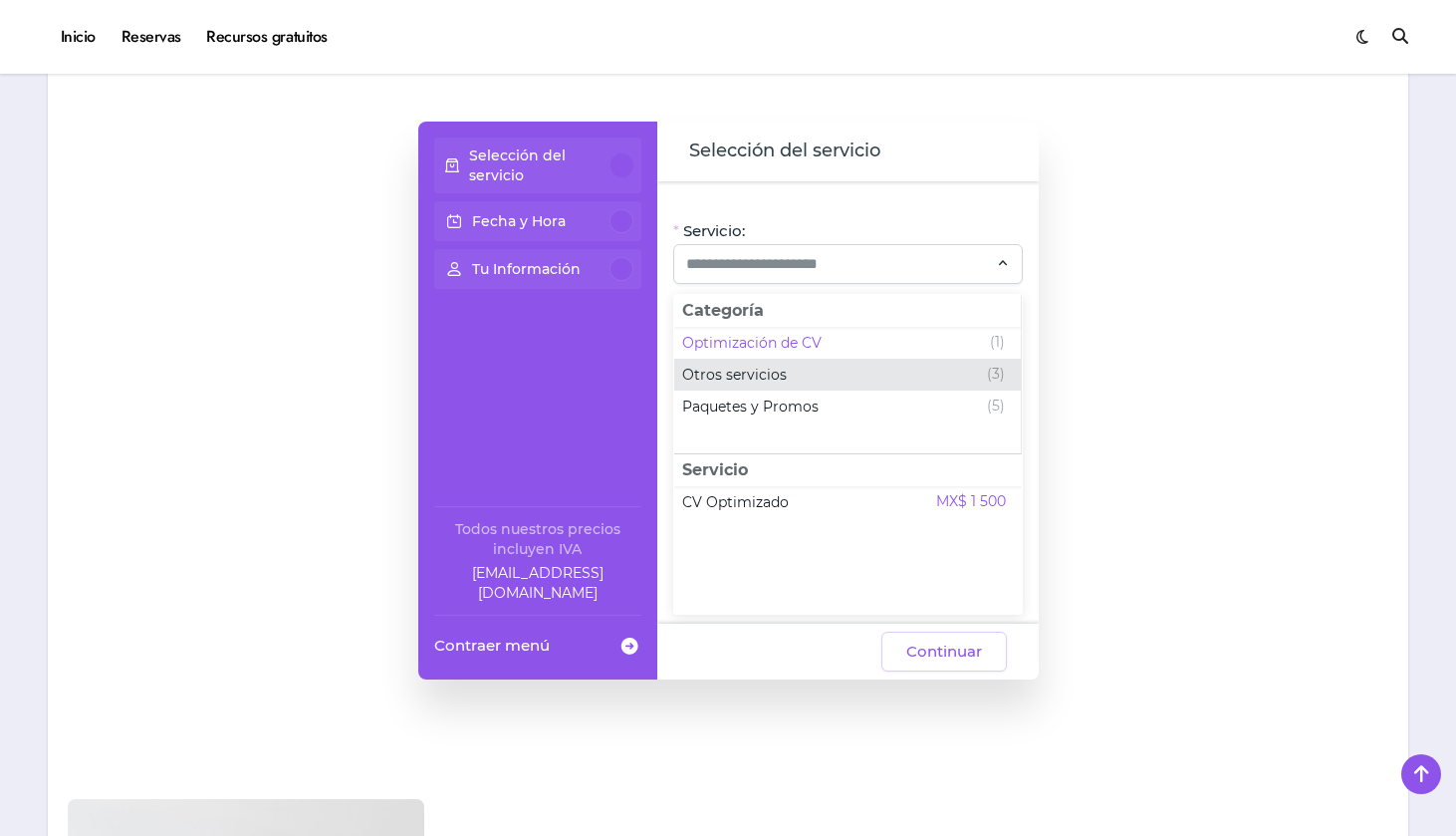 click on "Otros servicios (3)" at bounding box center (844, 375) 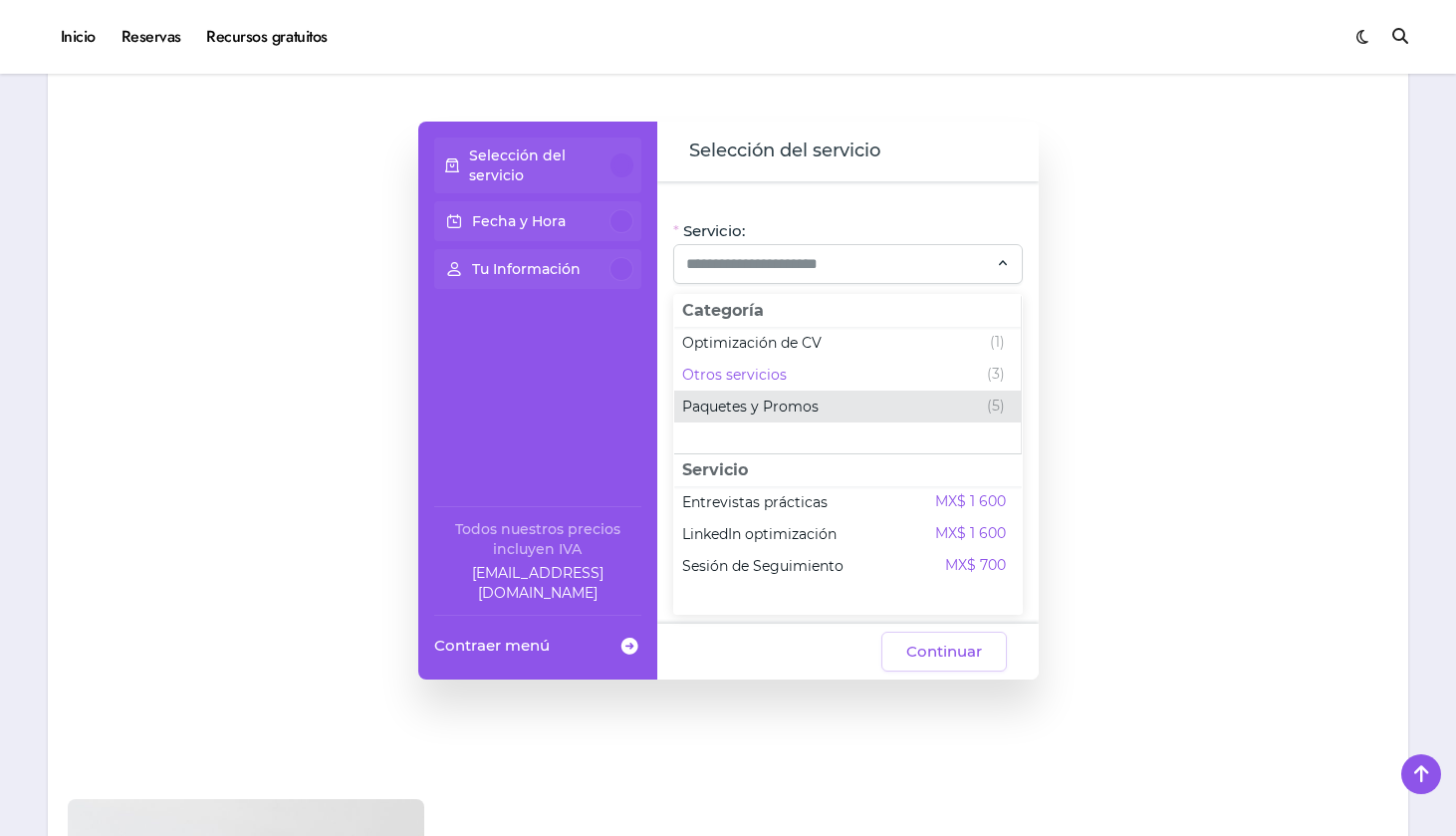 click on "Paquetes y Promos" at bounding box center (750, 407) 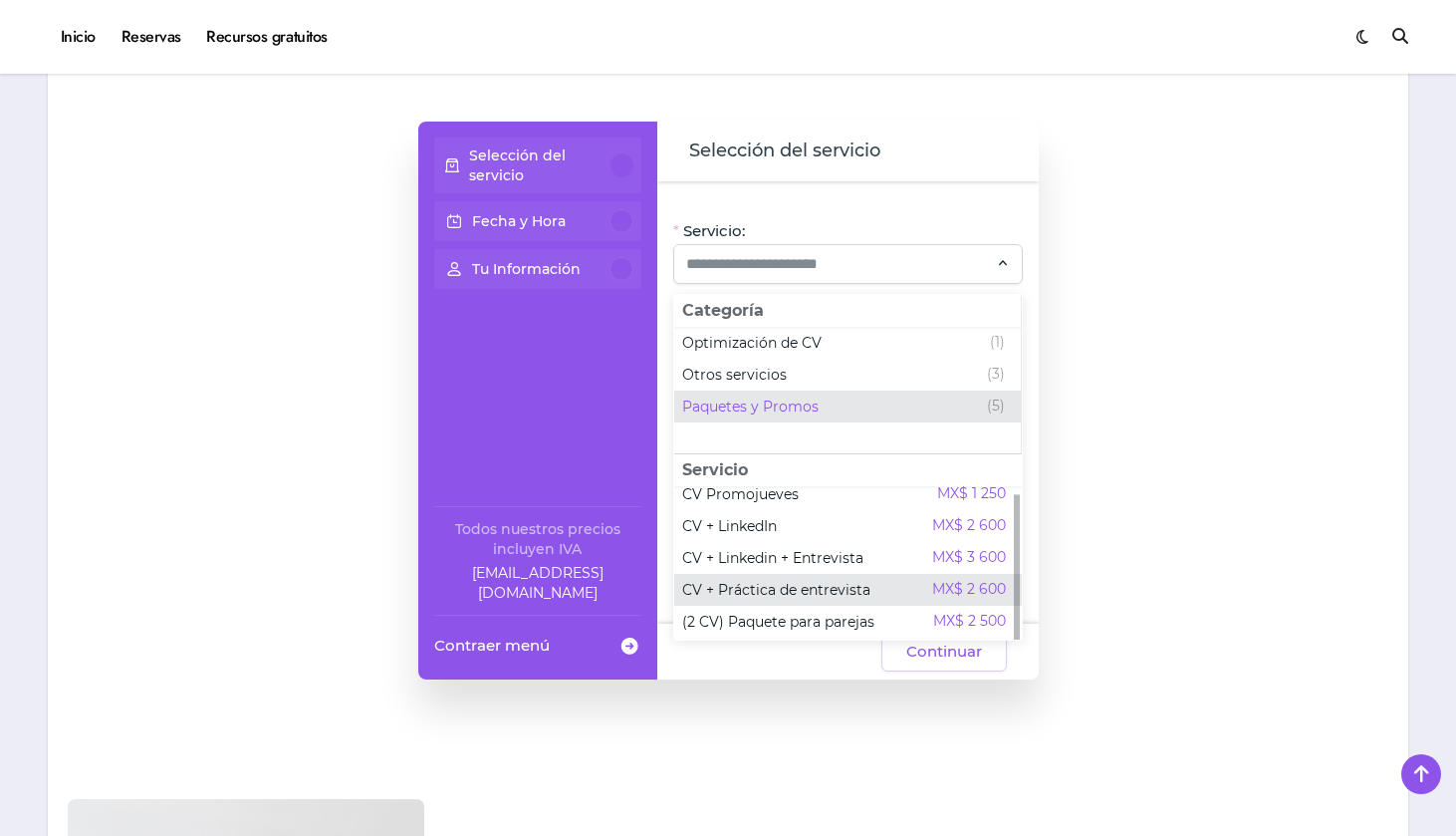 scroll, scrollTop: 7, scrollLeft: 0, axis: vertical 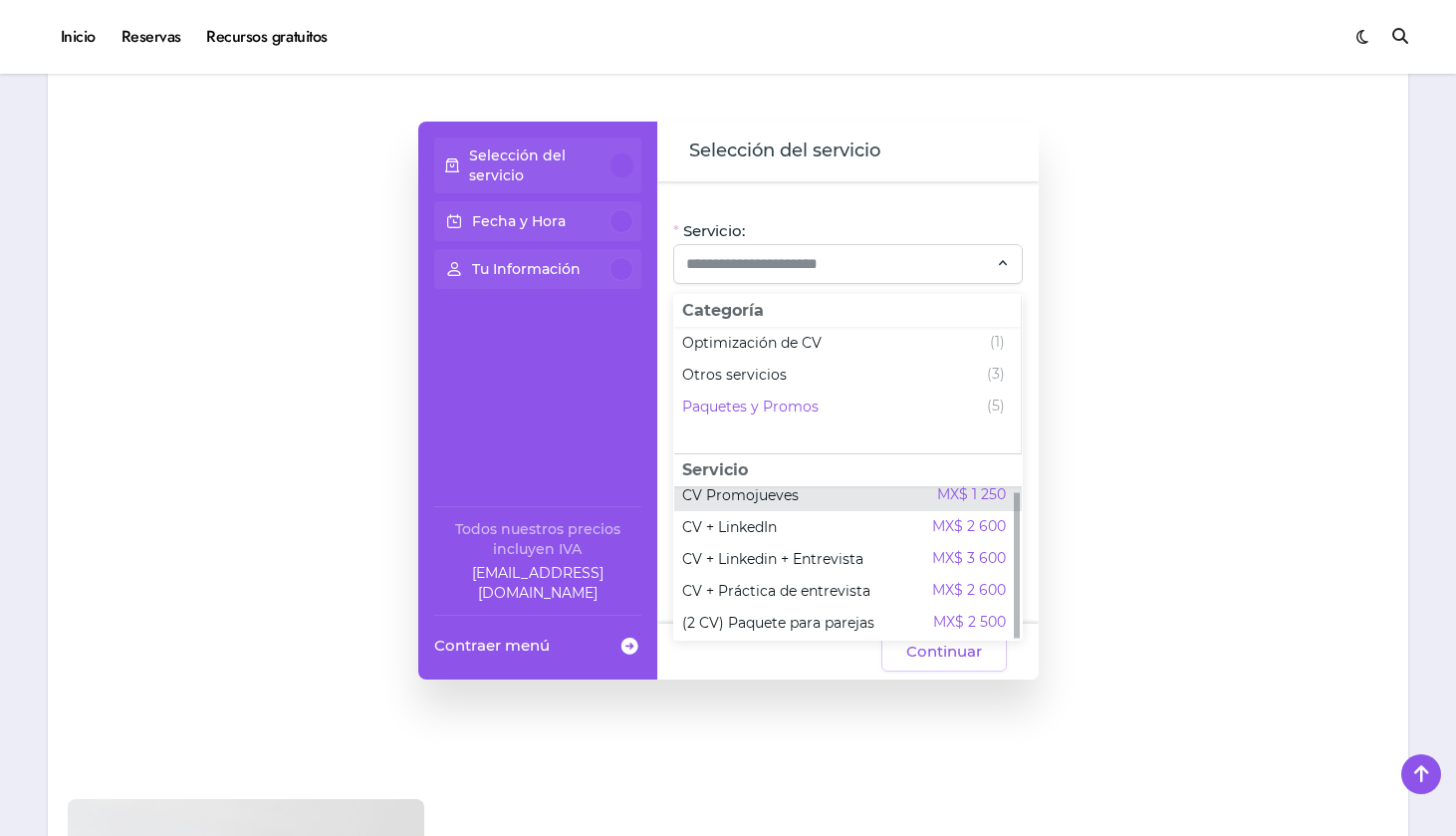 click on "CV Promojueves" at bounding box center (740, 495) 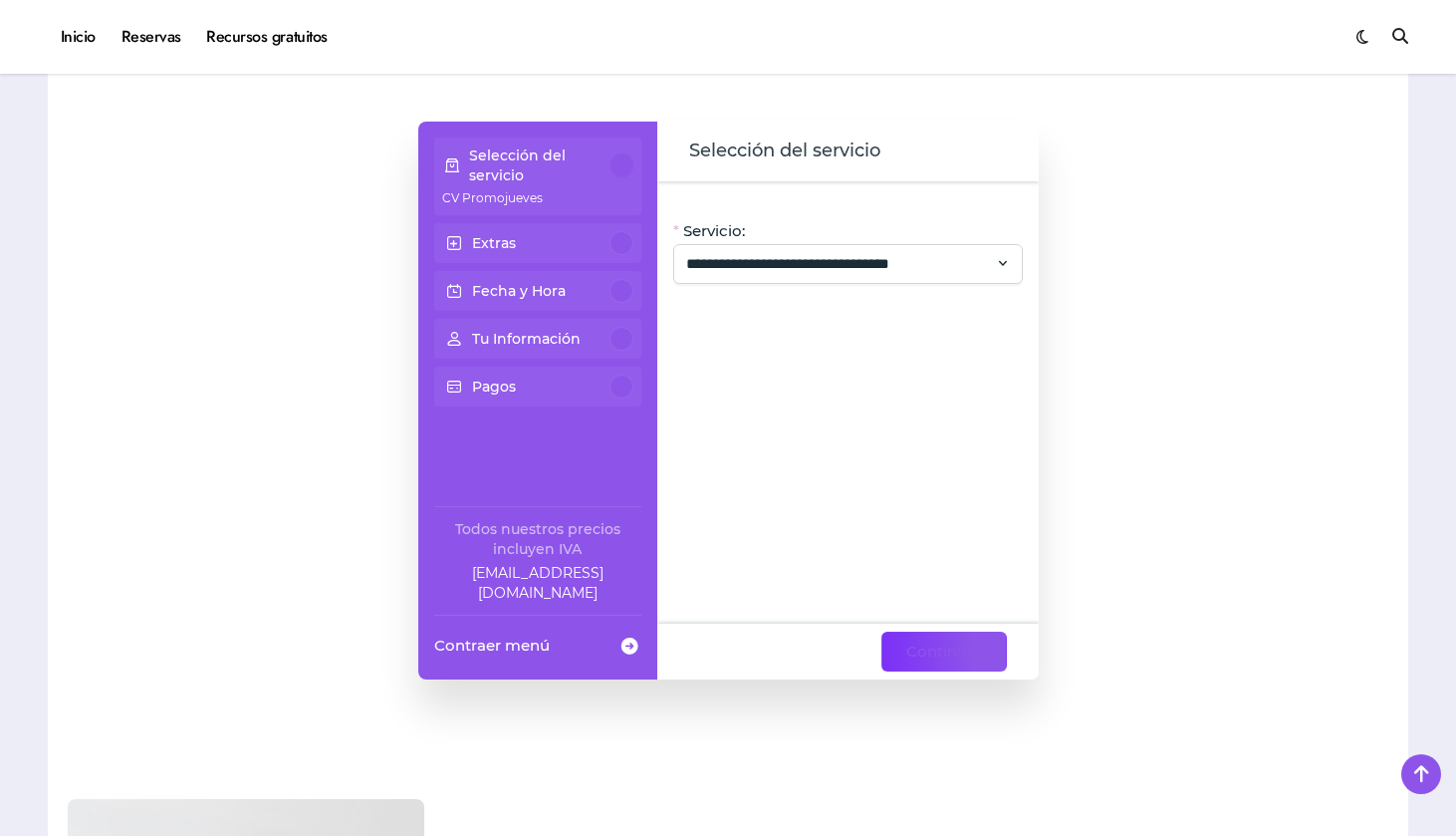 click on "Continuar" at bounding box center (944, 652) 